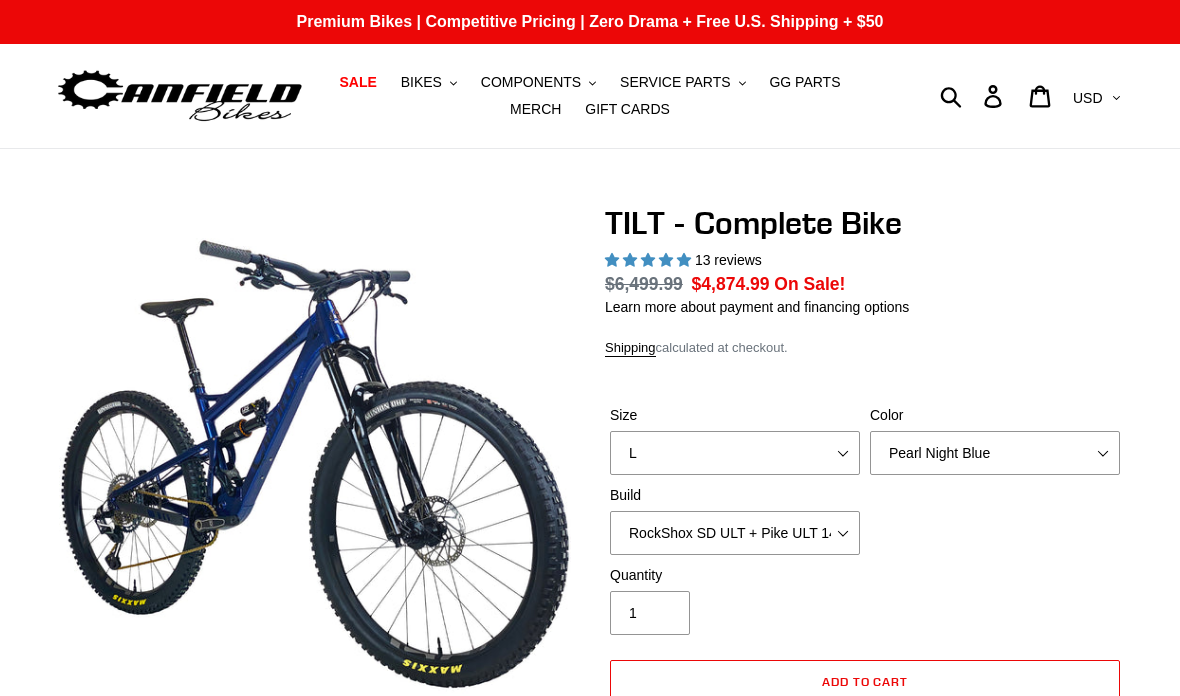 select on "highest-rating" 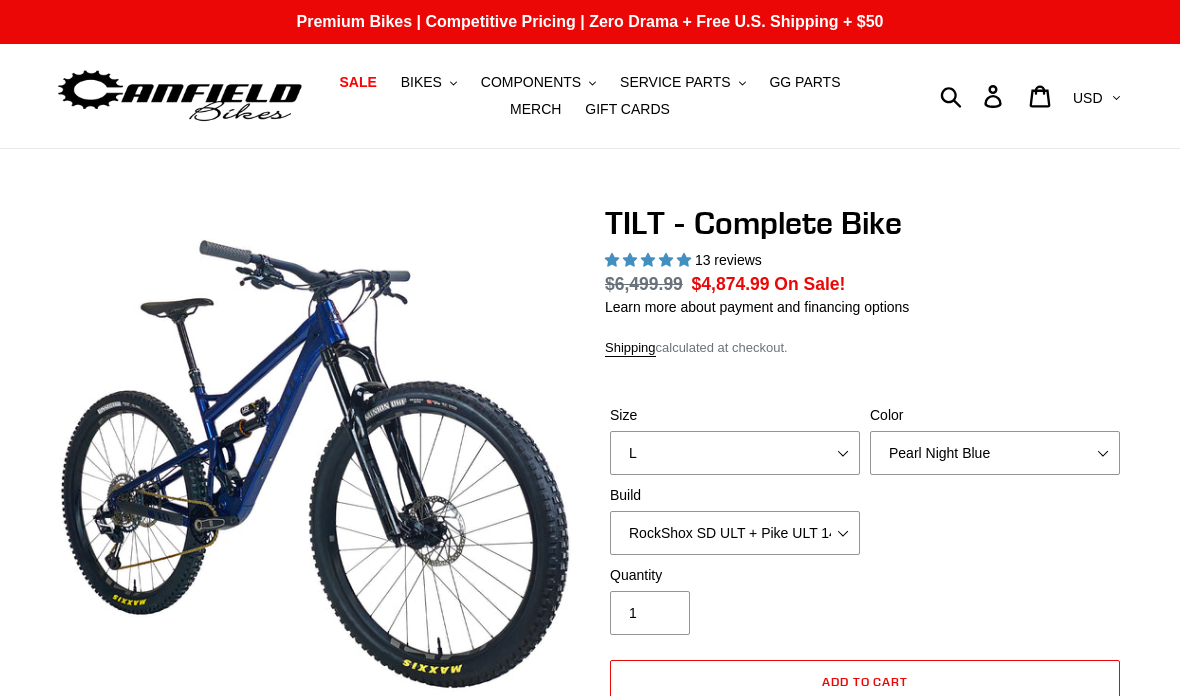 scroll, scrollTop: 0, scrollLeft: 0, axis: both 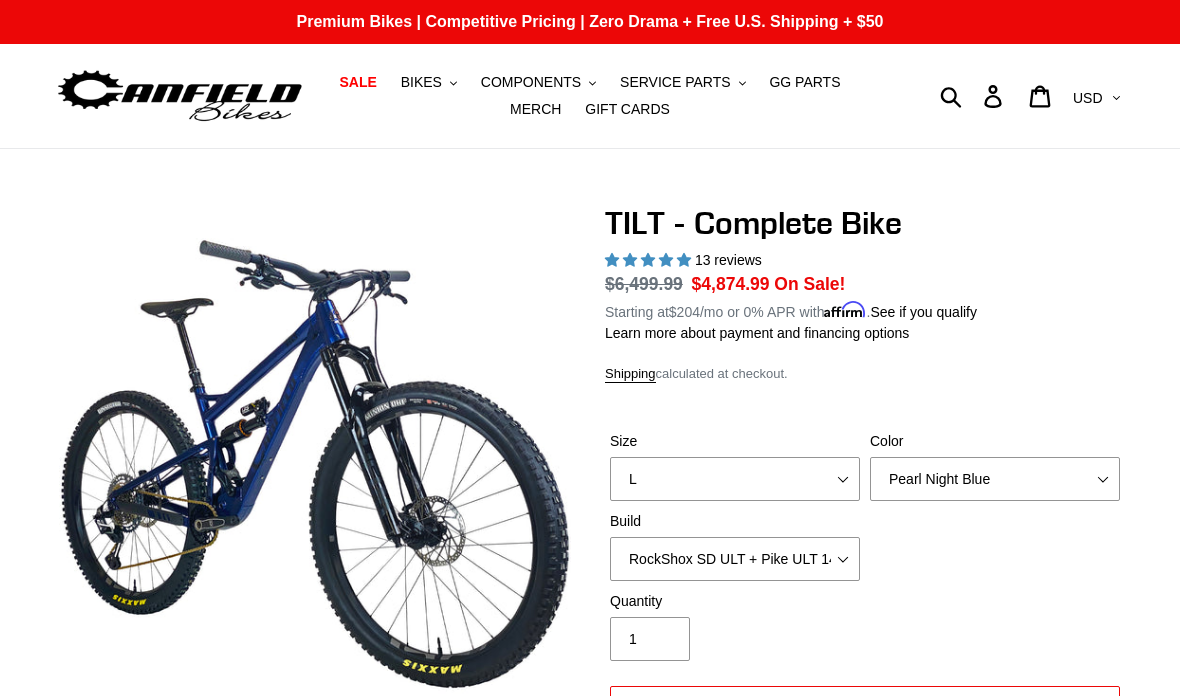click on "Color" at bounding box center (995, 441) 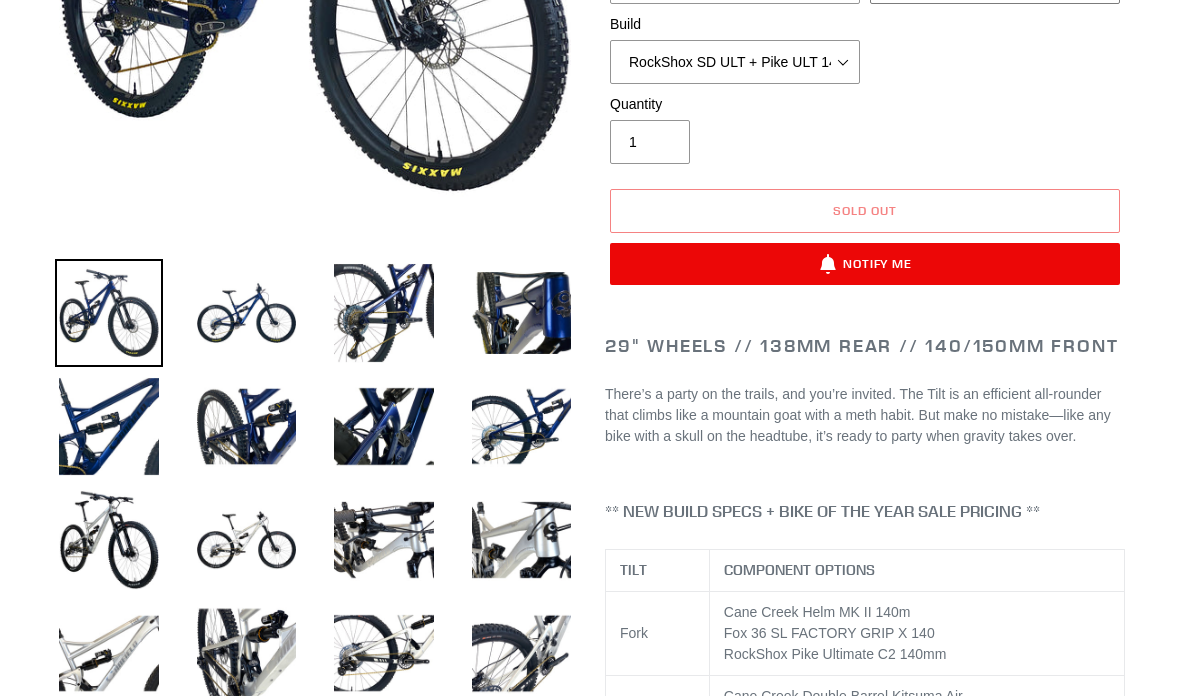 scroll, scrollTop: 522, scrollLeft: 0, axis: vertical 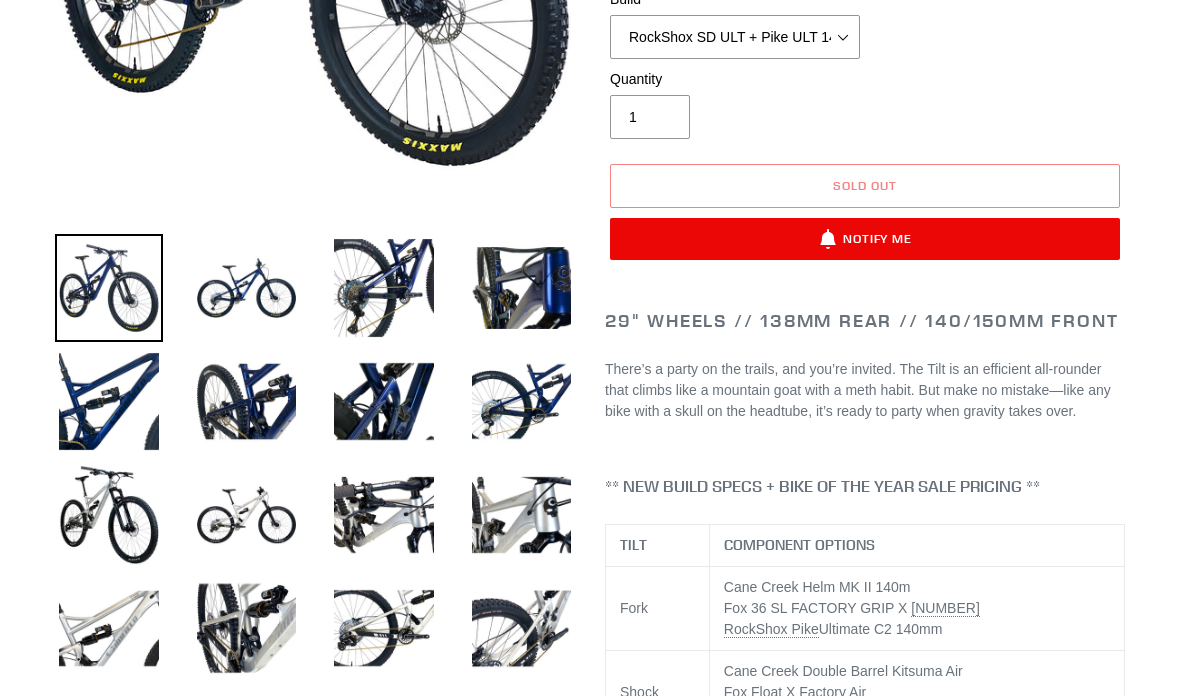 click at bounding box center (384, 515) 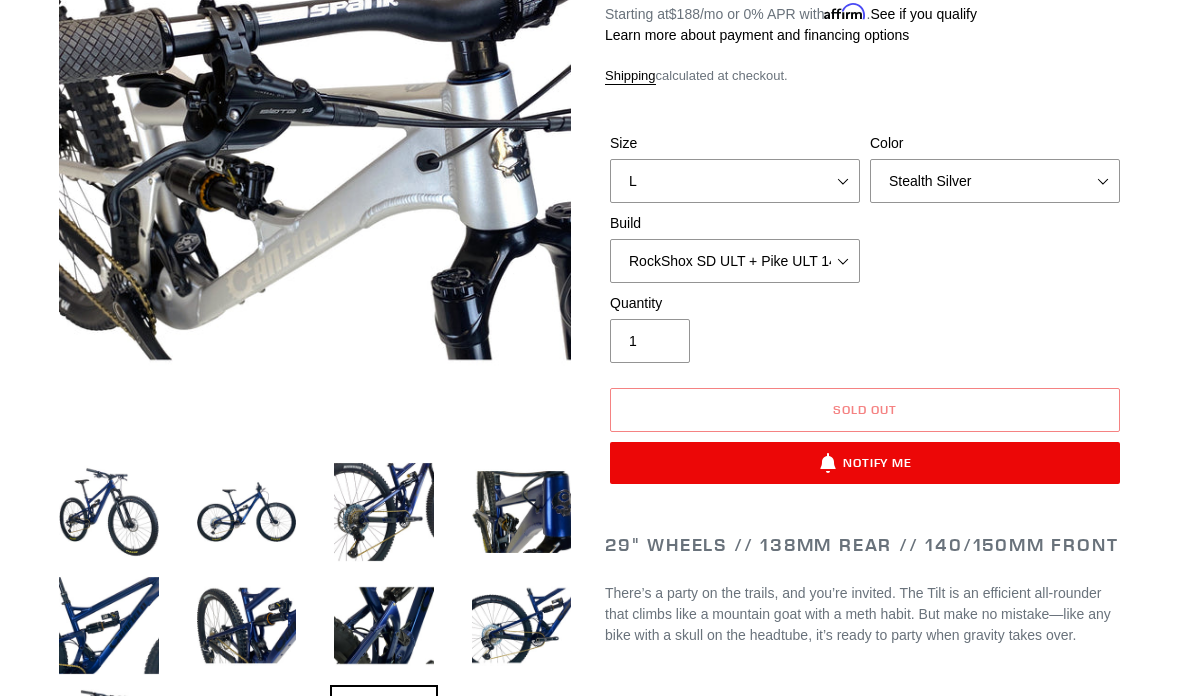 scroll, scrollTop: 243, scrollLeft: 0, axis: vertical 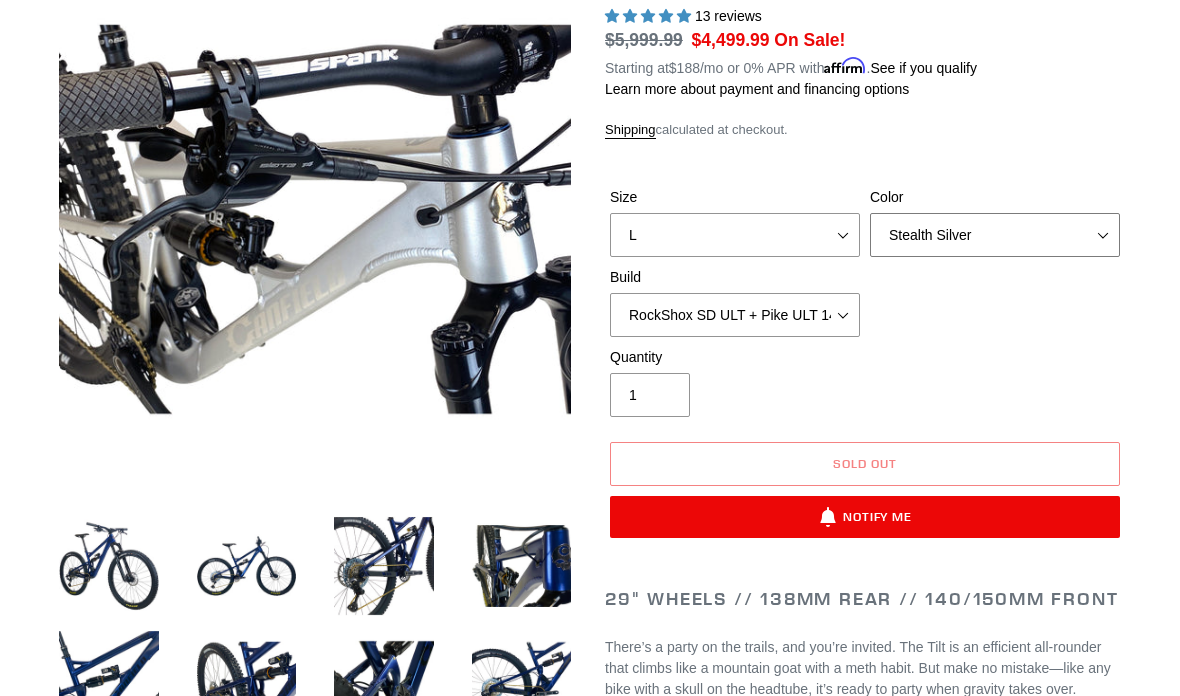 click on "Pearl Night Blue
Stealth Silver
Raw" at bounding box center [995, 236] 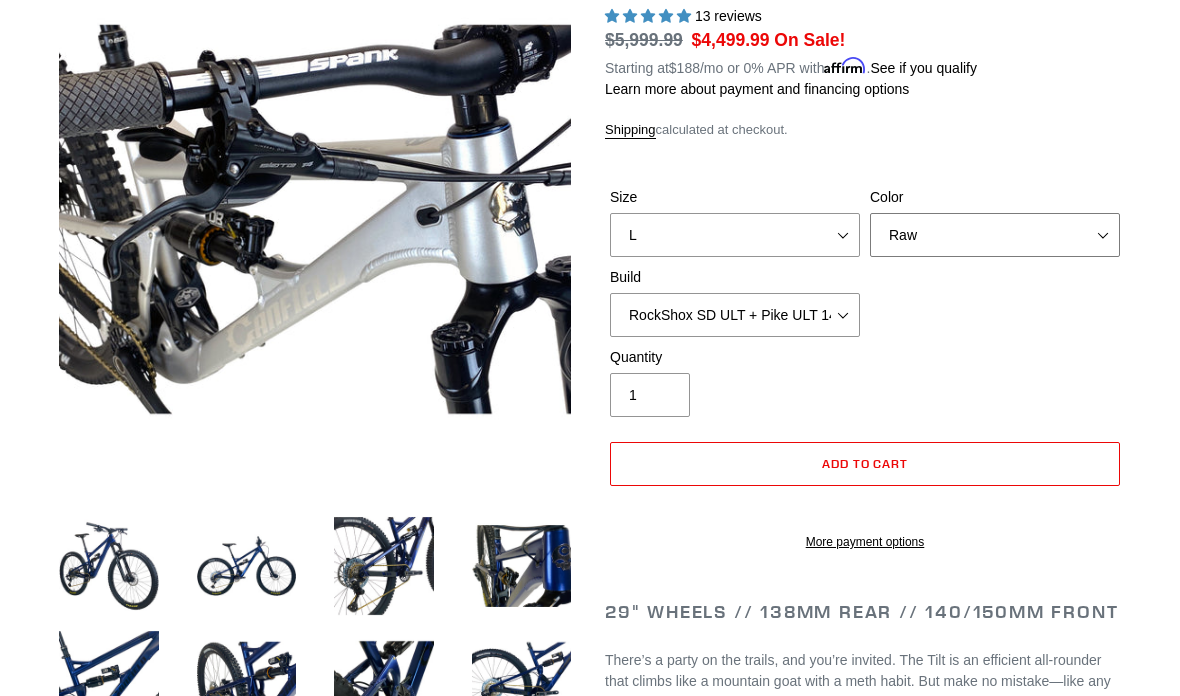 click on "Pearl Night Blue
Stealth Silver
Raw" at bounding box center (995, 235) 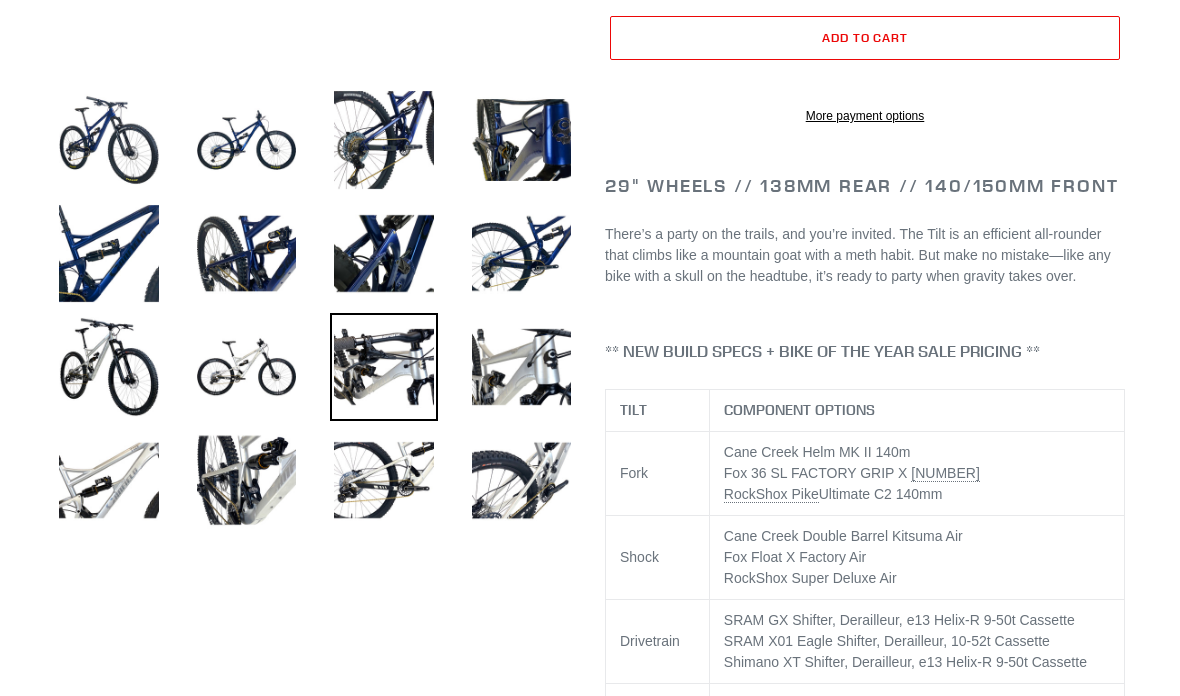 scroll, scrollTop: 676, scrollLeft: 0, axis: vertical 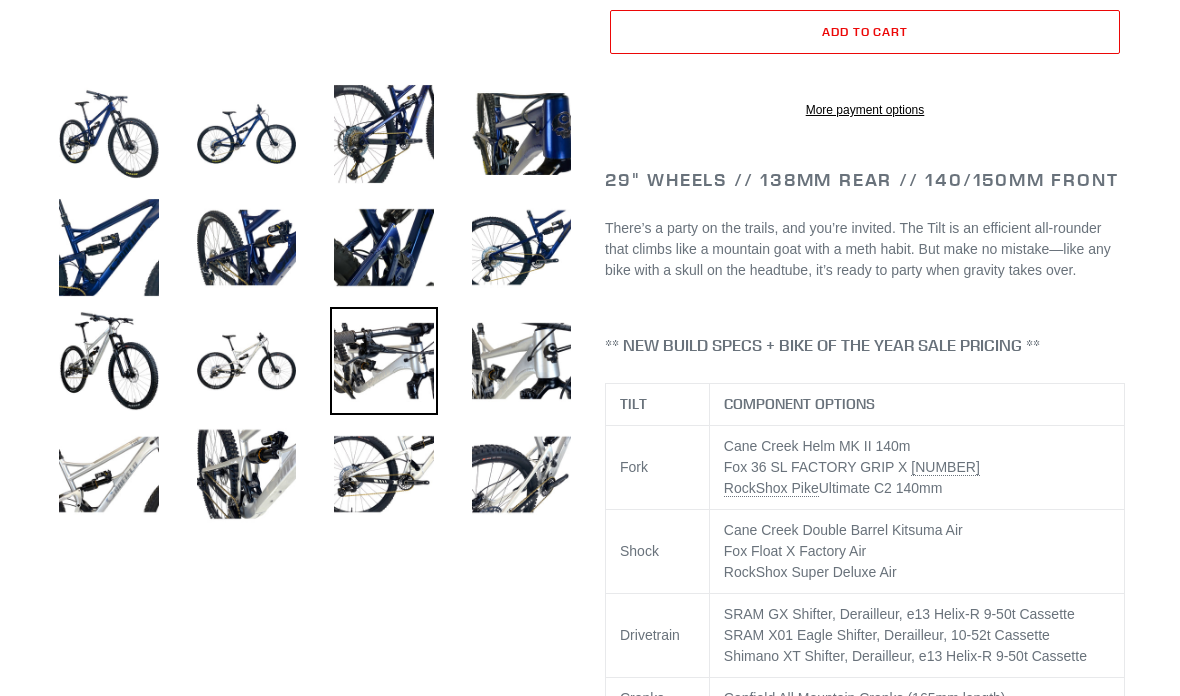 click at bounding box center [384, 475] 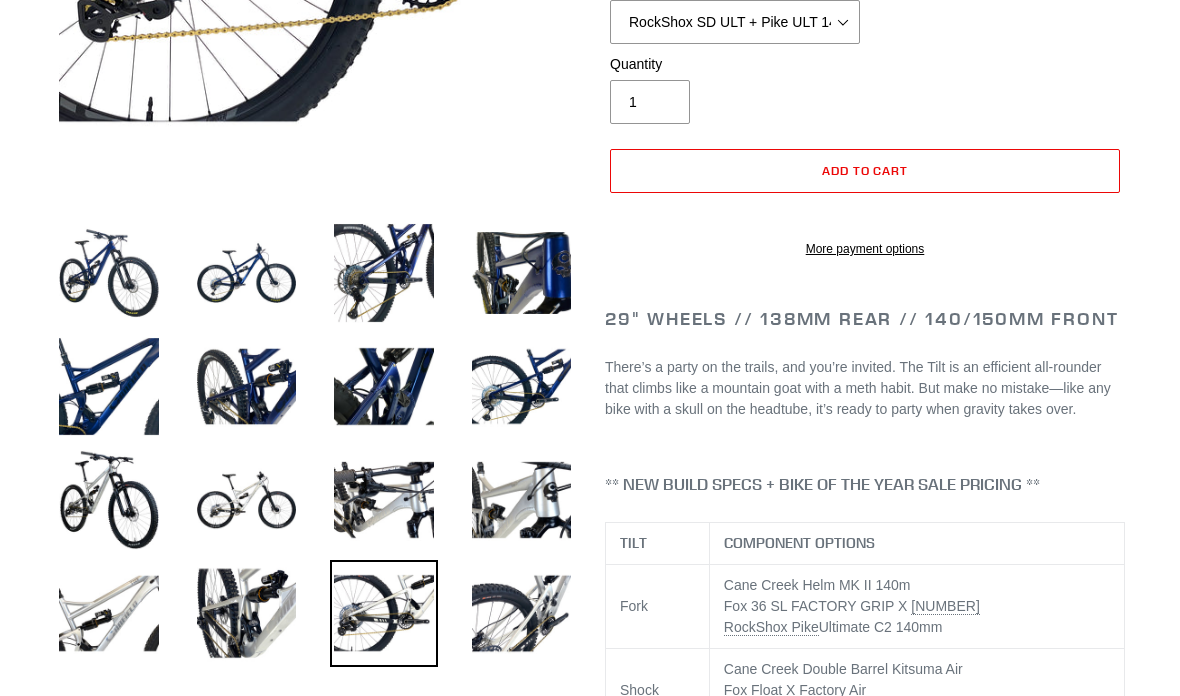 scroll, scrollTop: 541, scrollLeft: 0, axis: vertical 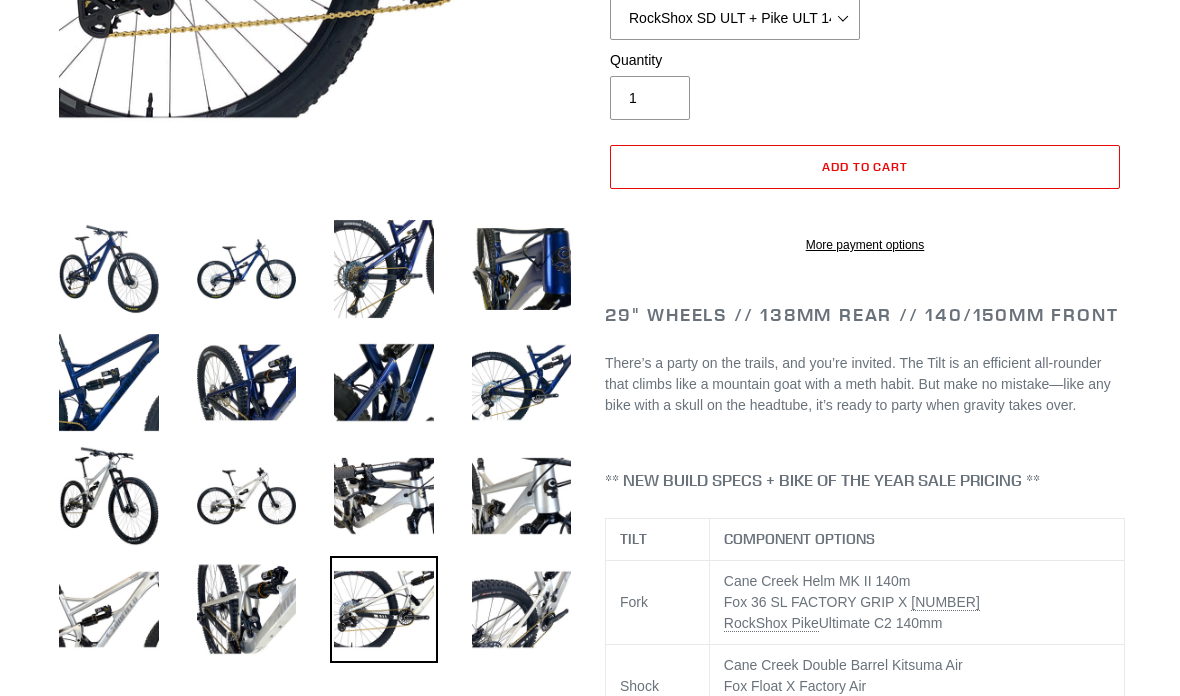 click at bounding box center (522, 383) 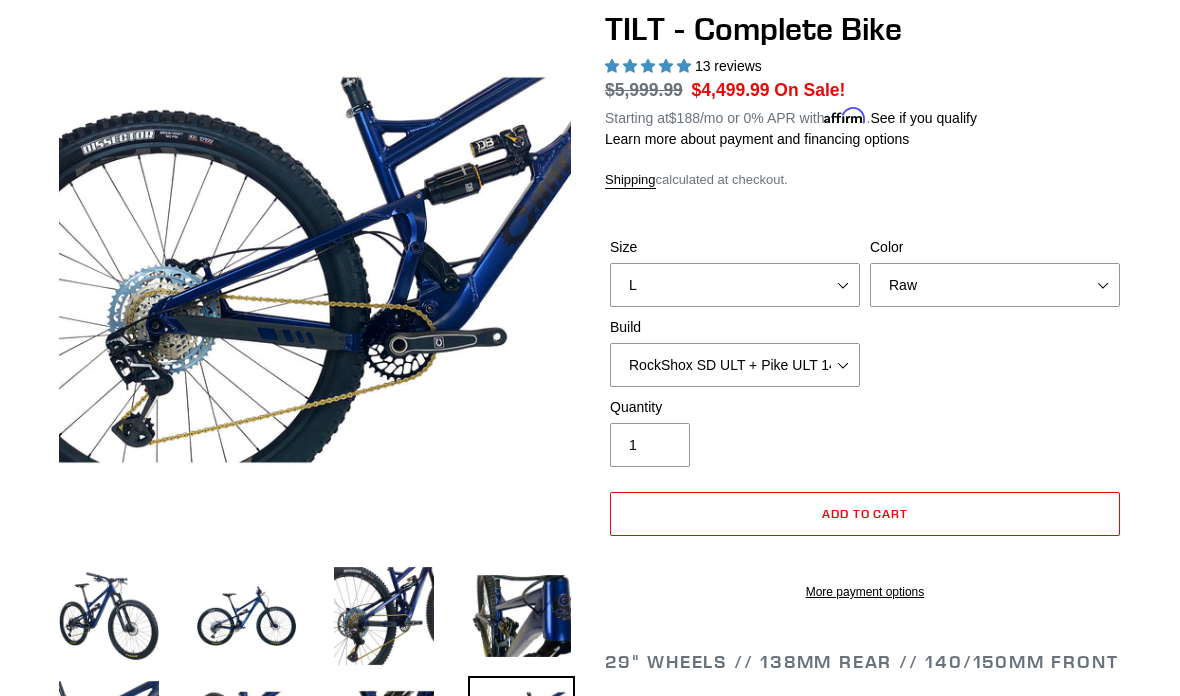 scroll, scrollTop: 192, scrollLeft: 0, axis: vertical 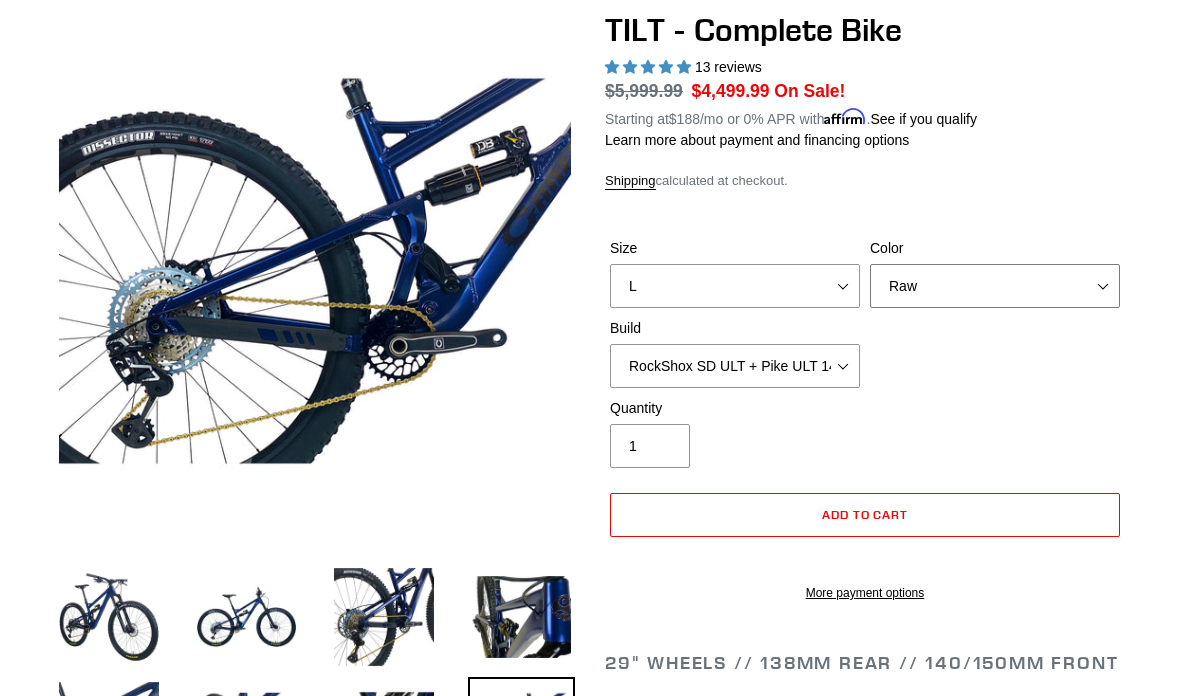 click on "Pearl Night Blue
Stealth Silver
Raw" at bounding box center [995, 287] 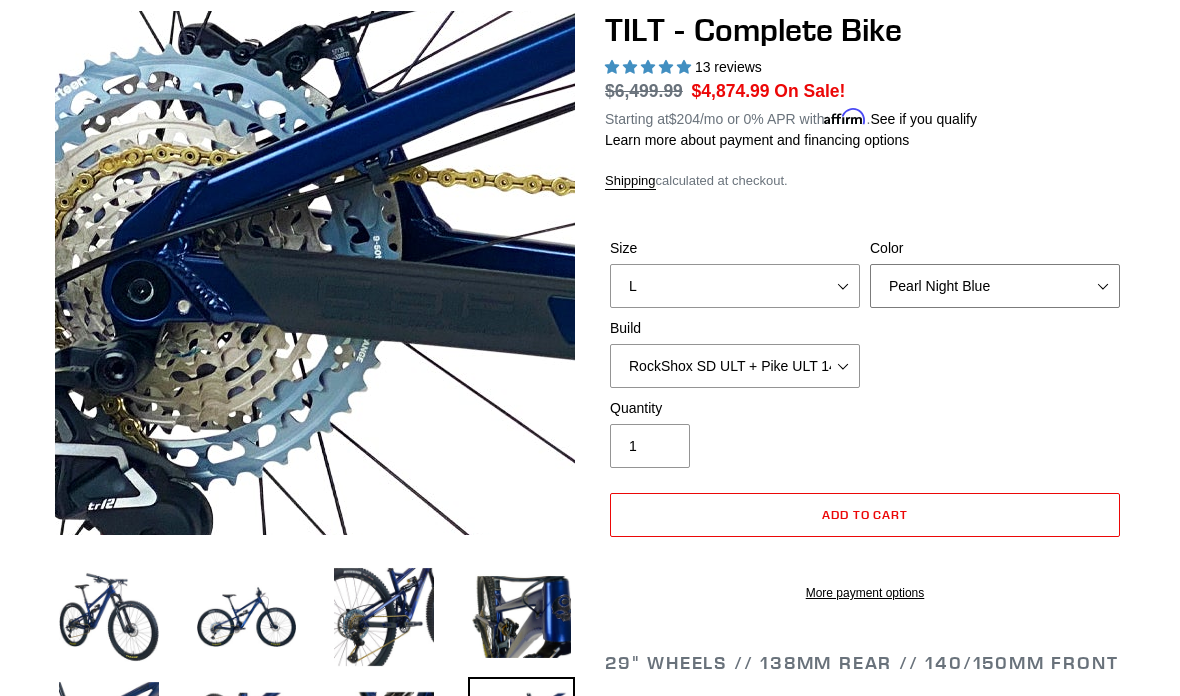 click on "Pearl Night Blue
Stealth Silver
Raw" at bounding box center [995, 286] 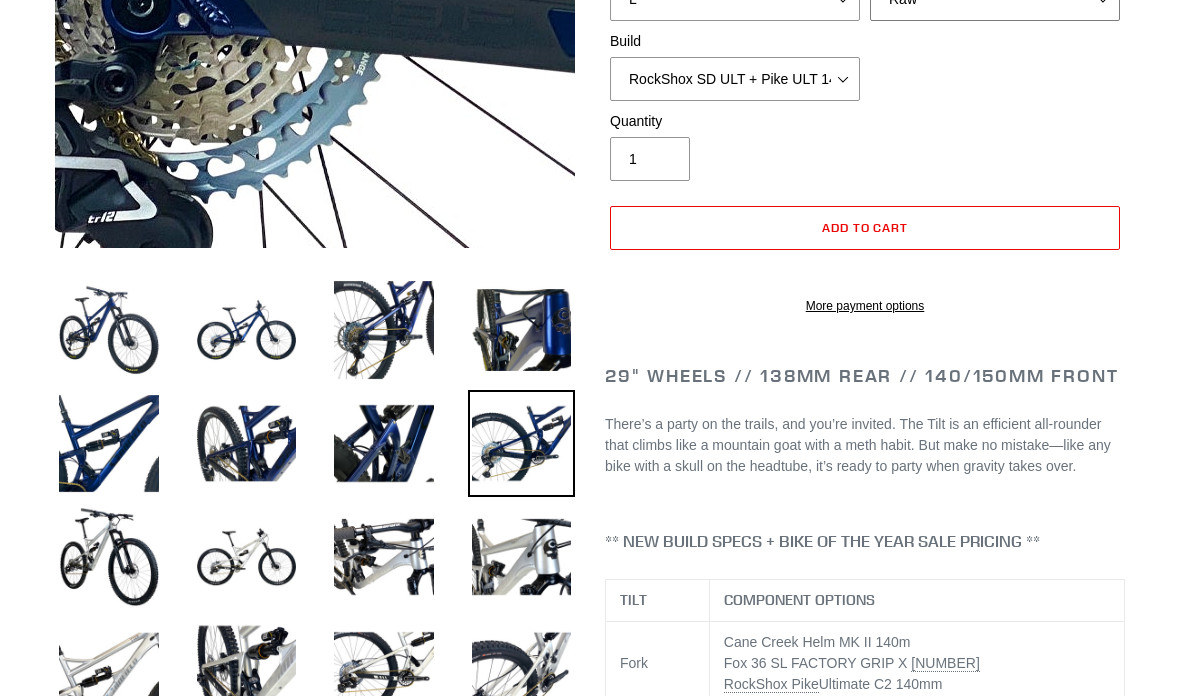 scroll, scrollTop: 513, scrollLeft: 0, axis: vertical 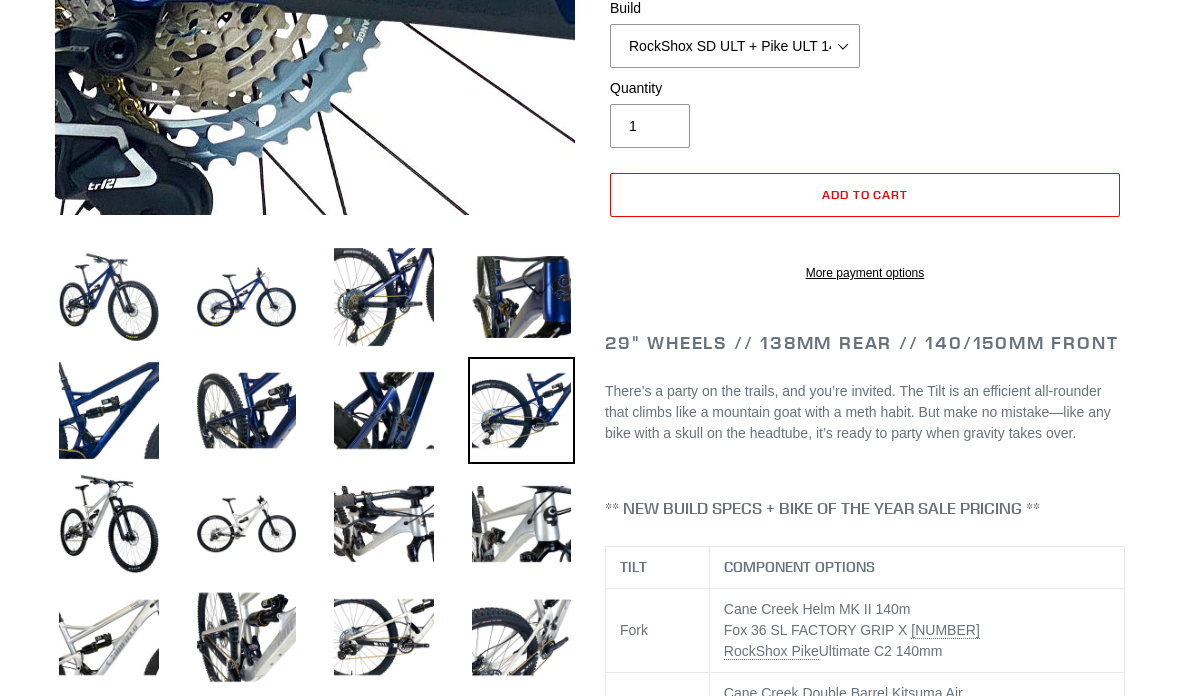 click at bounding box center (109, 524) 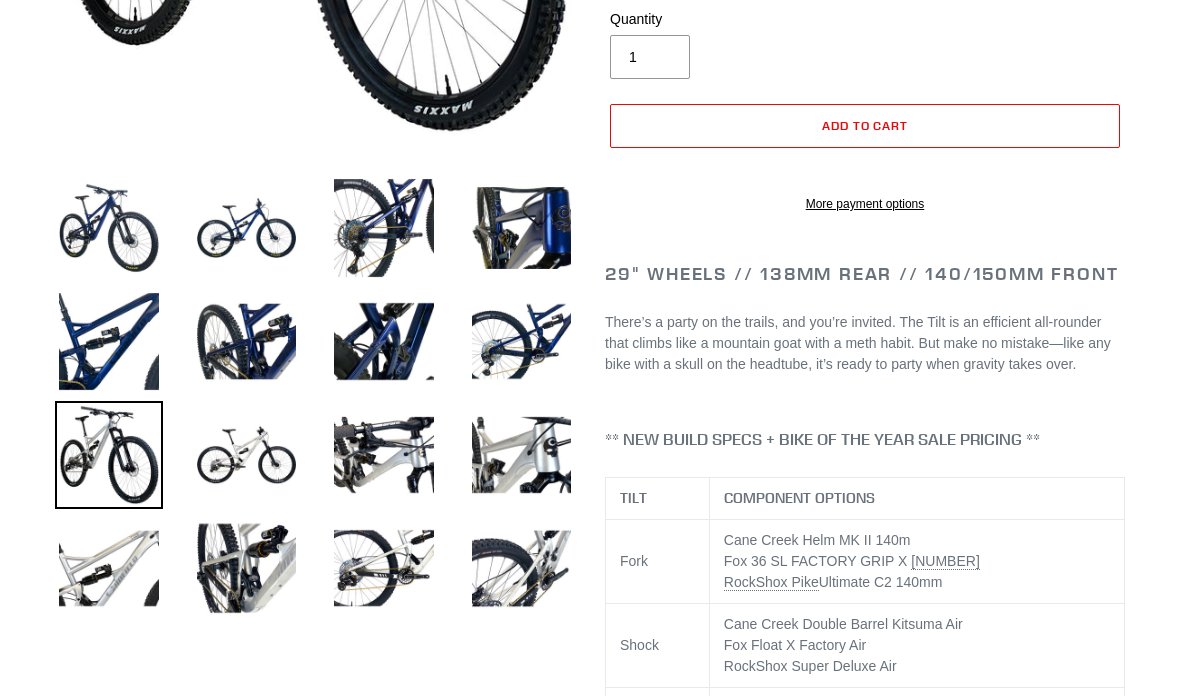 scroll, scrollTop: 583, scrollLeft: 0, axis: vertical 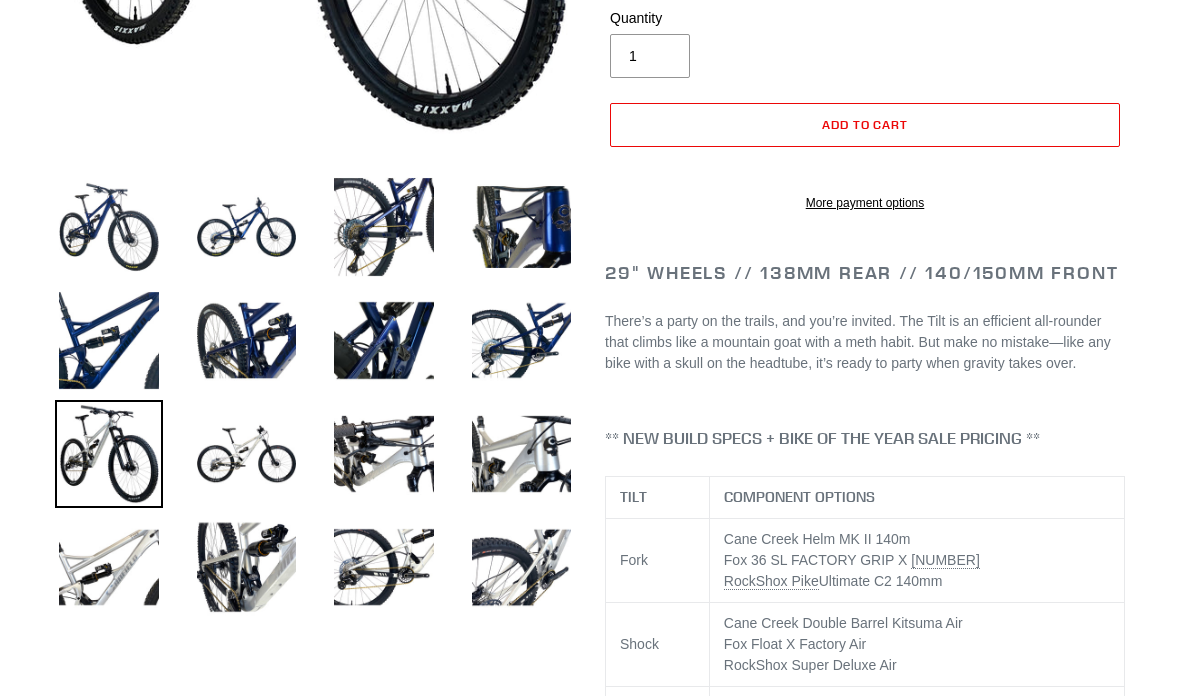 click at bounding box center [247, 454] 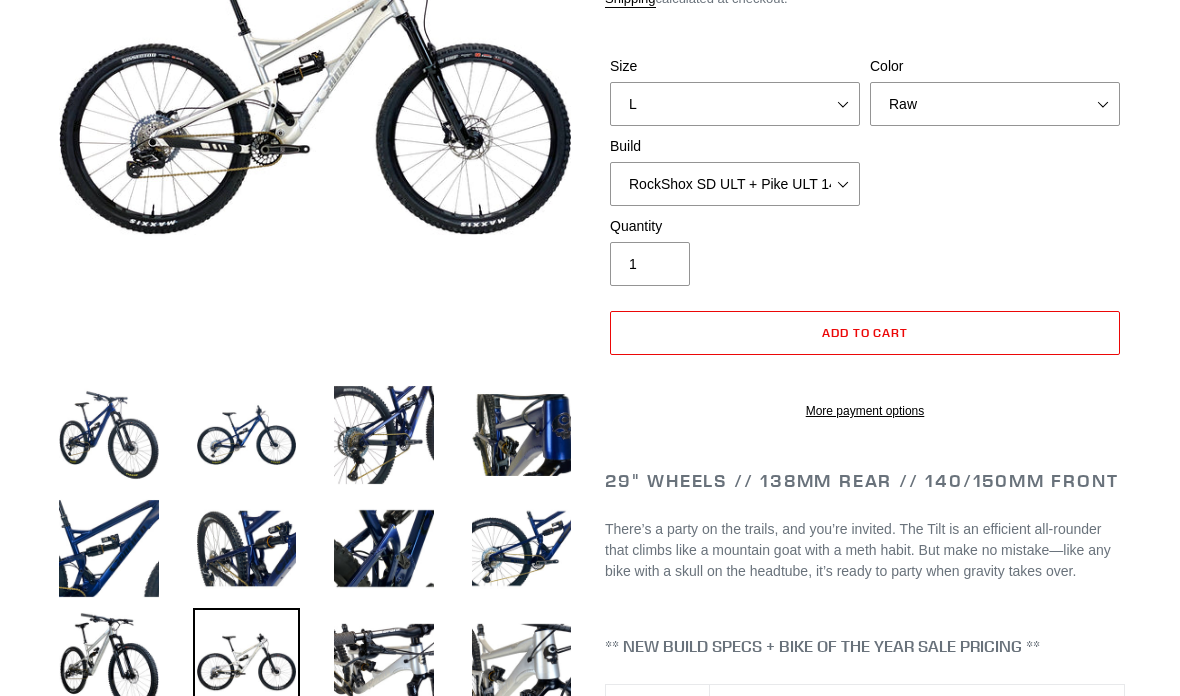 scroll, scrollTop: 375, scrollLeft: 0, axis: vertical 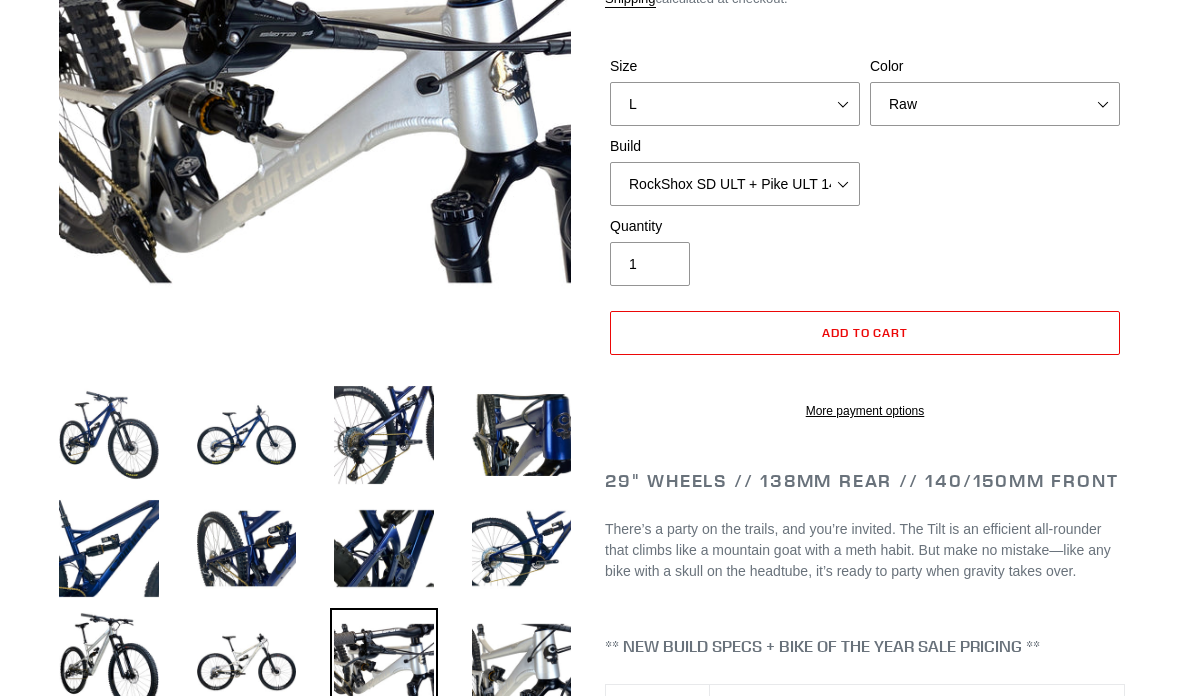 click at bounding box center [522, 662] 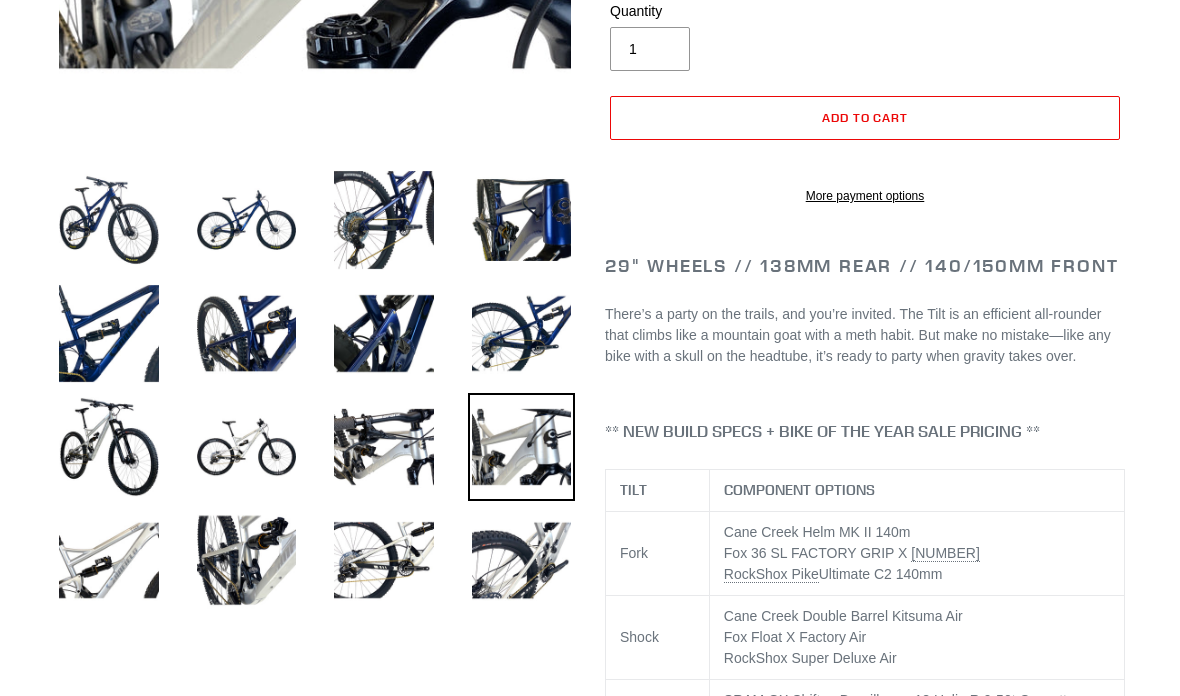 scroll, scrollTop: 590, scrollLeft: 0, axis: vertical 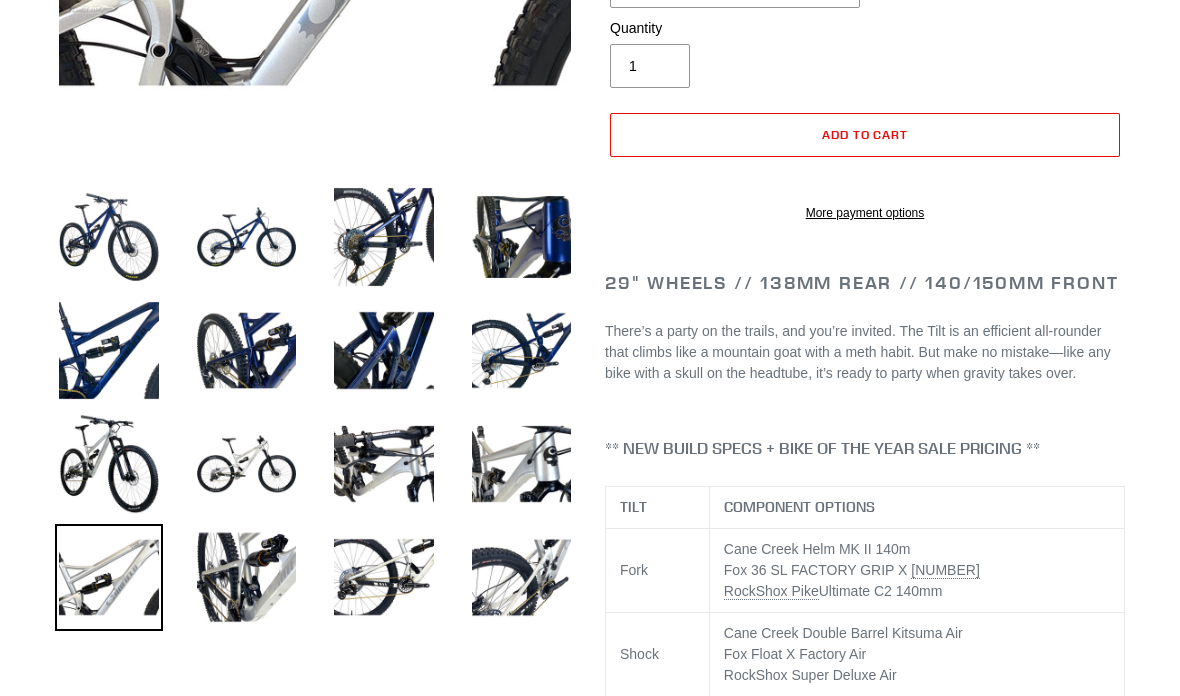 click at bounding box center [247, 578] 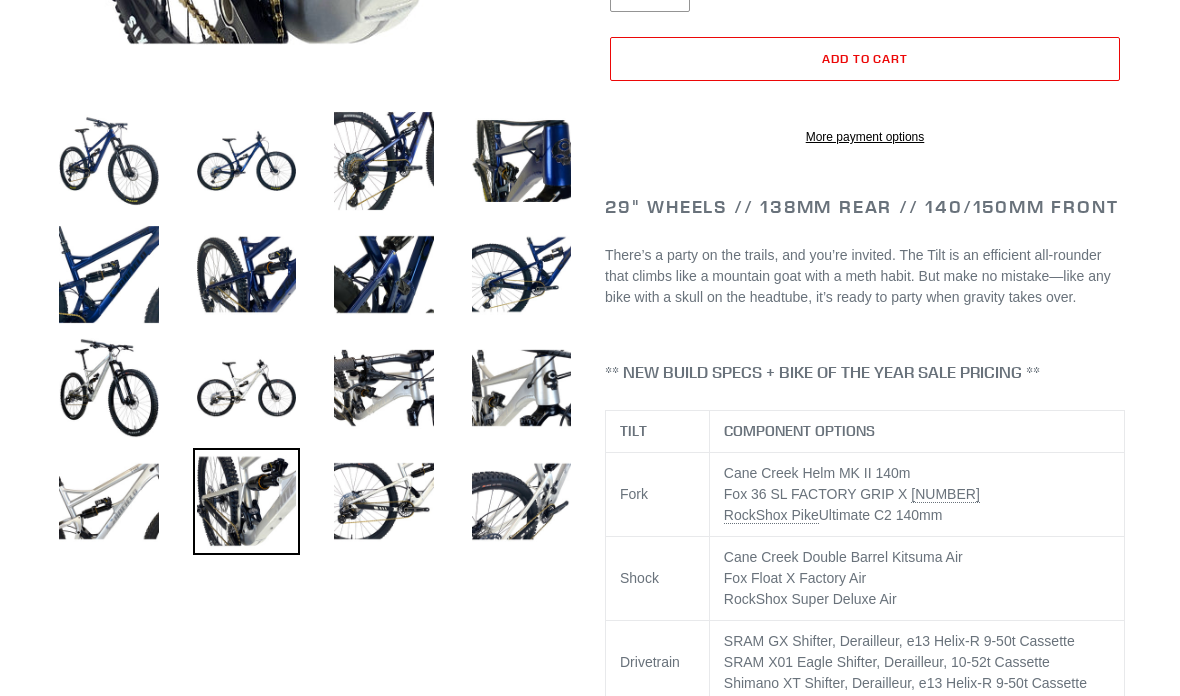 scroll, scrollTop: 649, scrollLeft: 0, axis: vertical 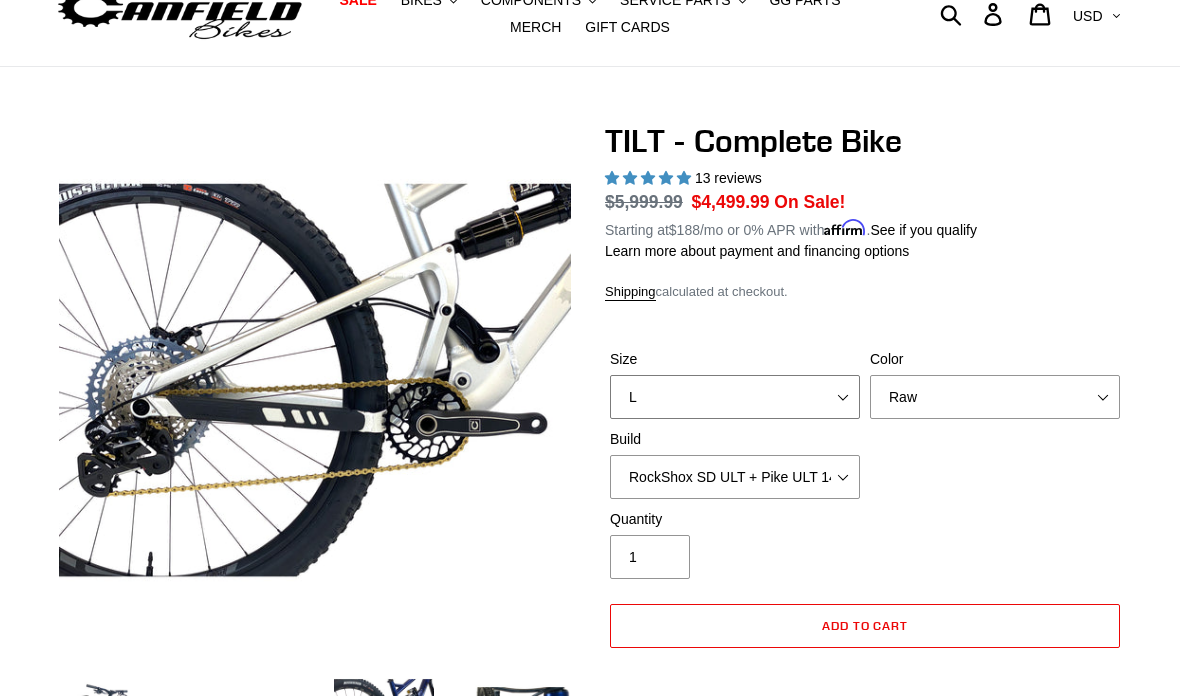 click on "S
M
L" at bounding box center (735, 397) 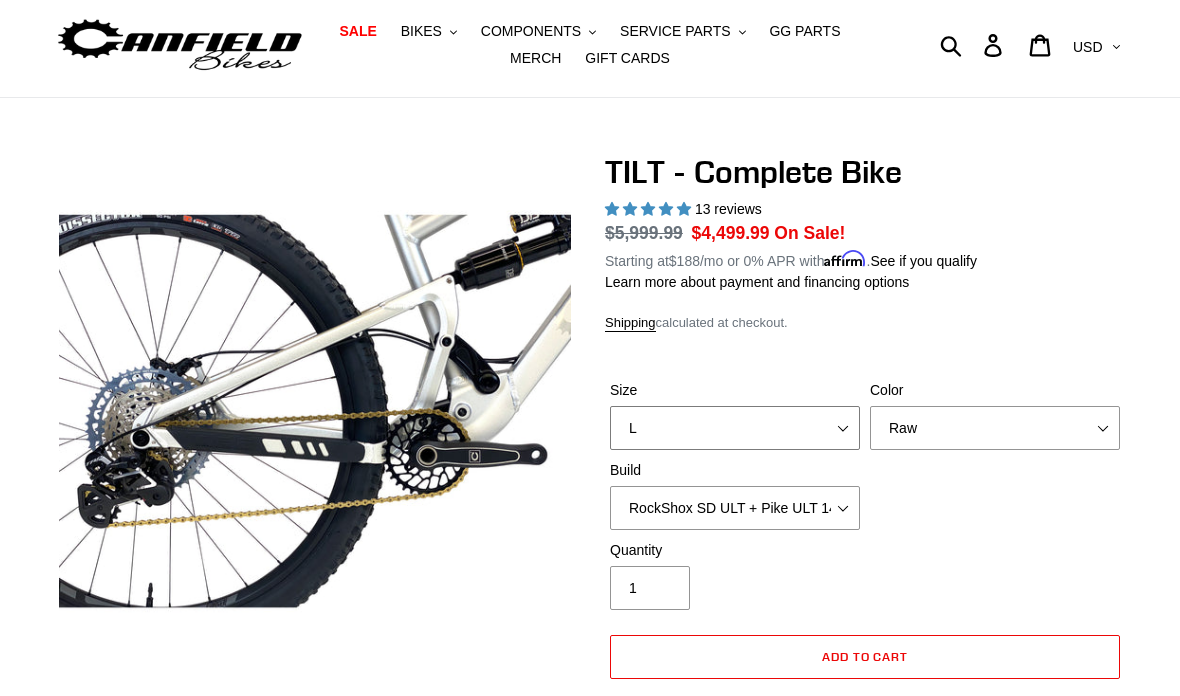 scroll, scrollTop: 0, scrollLeft: 0, axis: both 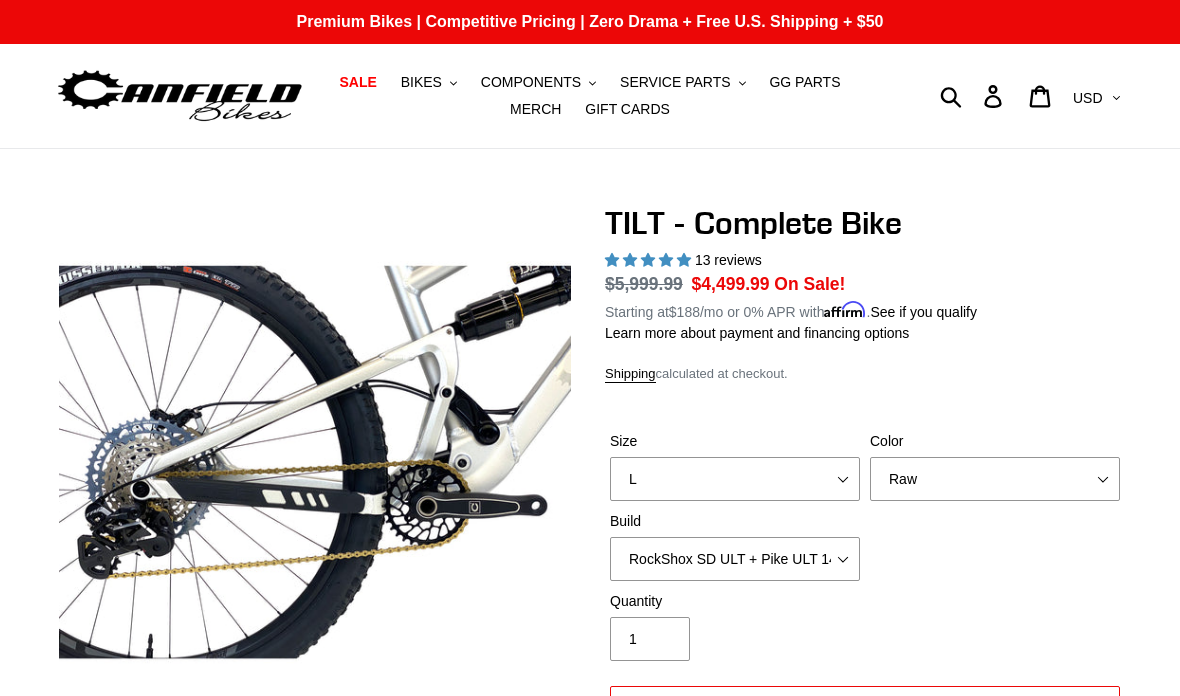 click on "BIKES" at bounding box center [421, 82] 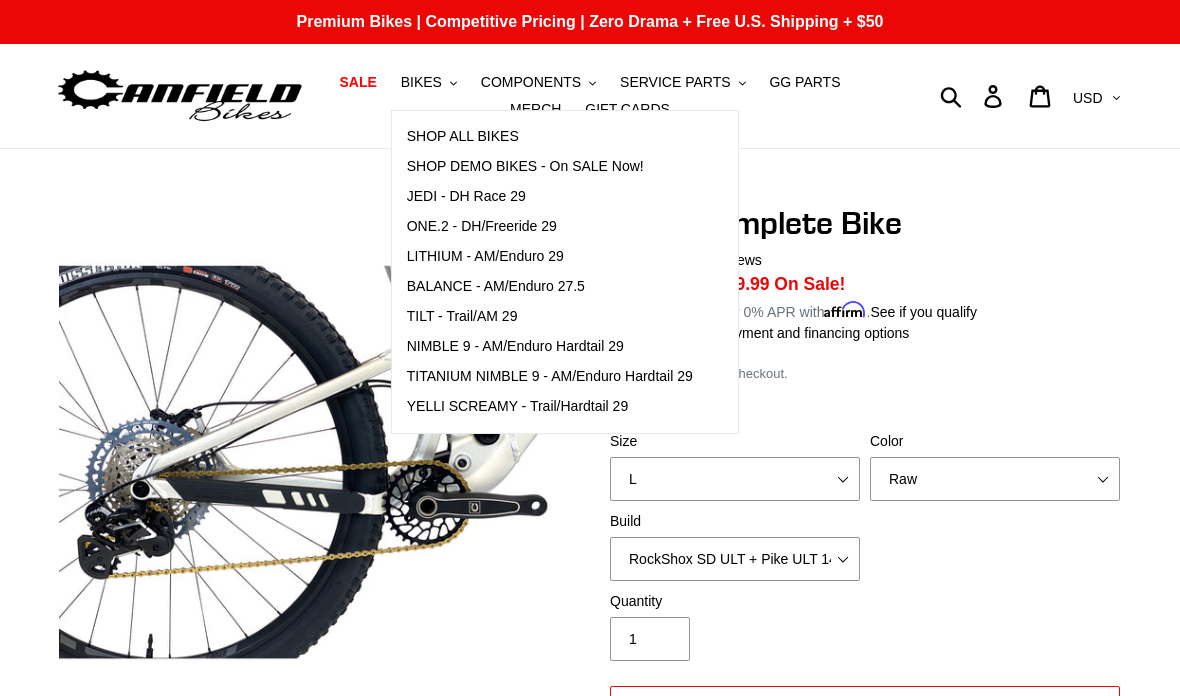 click on "NIMBLE 9 - AM/Enduro Hardtail 29" at bounding box center [515, 346] 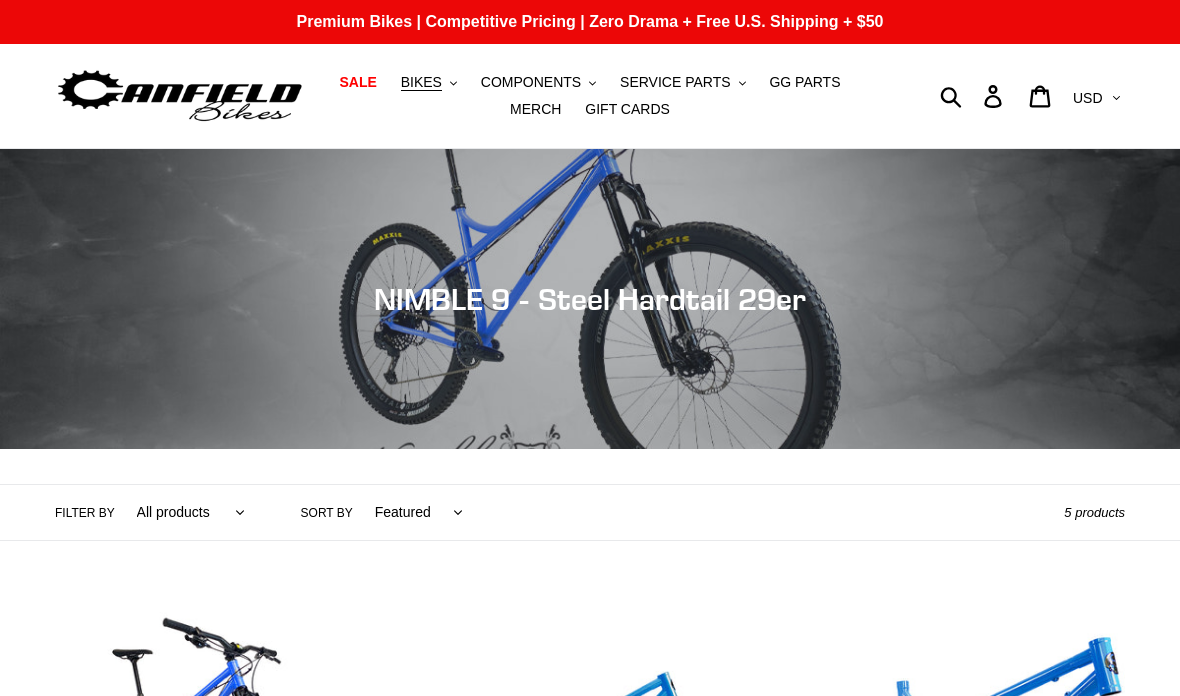 scroll, scrollTop: 0, scrollLeft: 0, axis: both 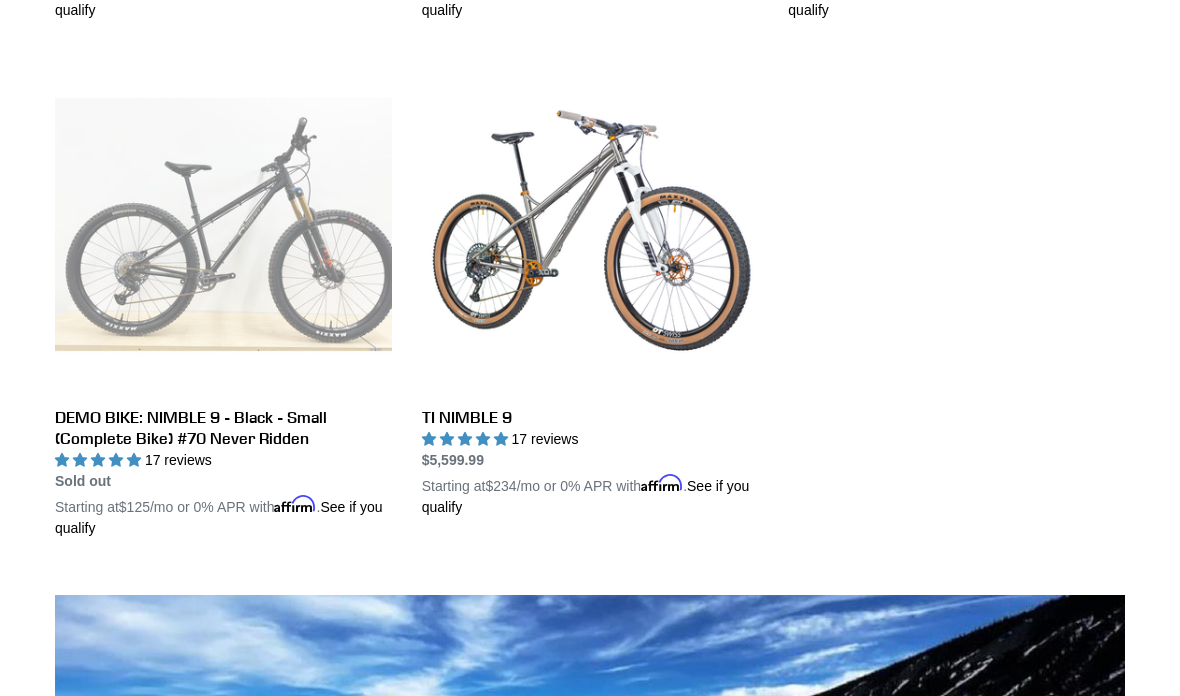 click on "TI NIMBLE 9" at bounding box center (590, 286) 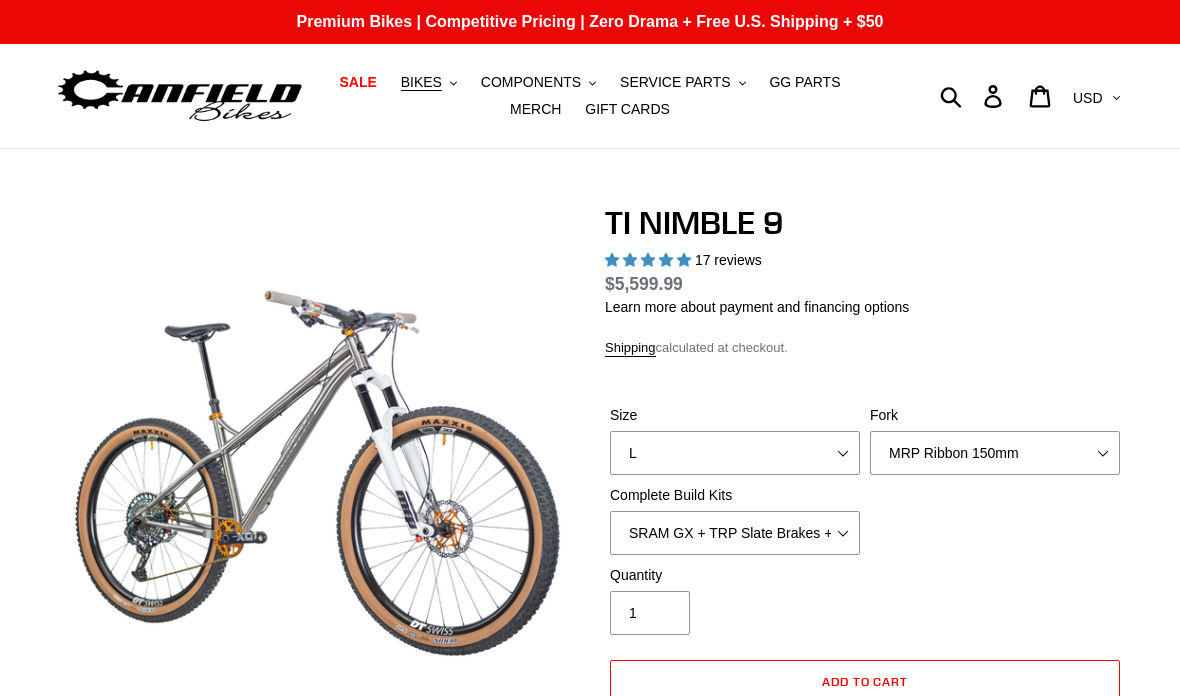 scroll, scrollTop: 0, scrollLeft: 0, axis: both 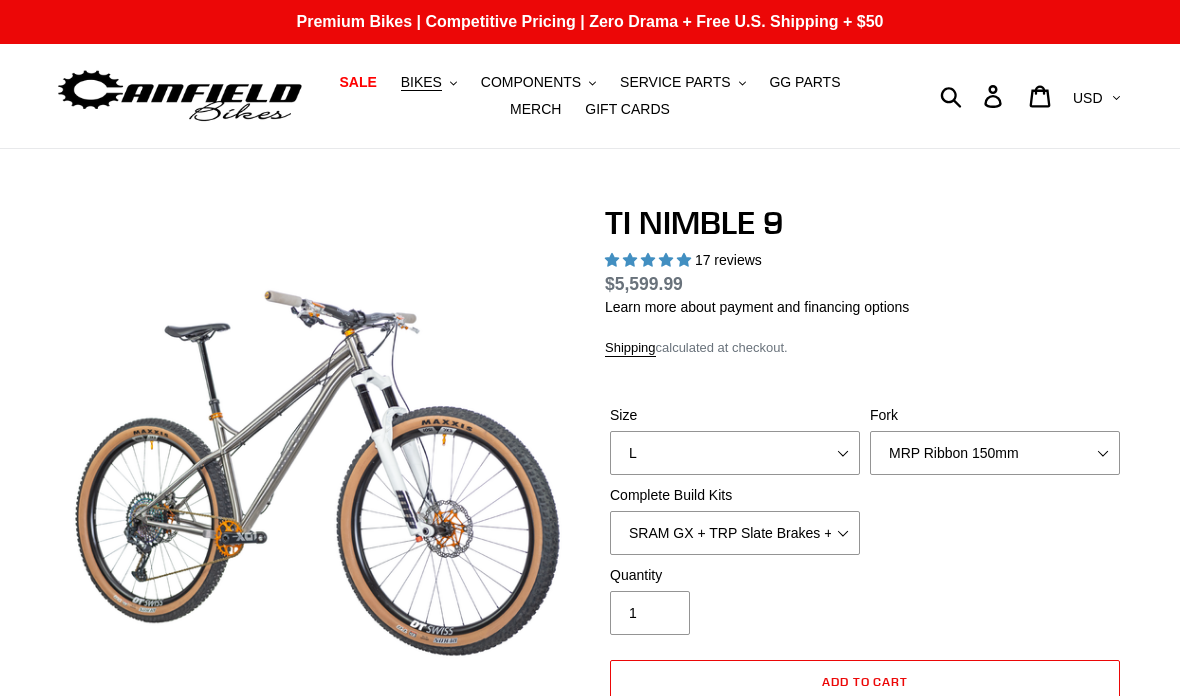select on "highest-rating" 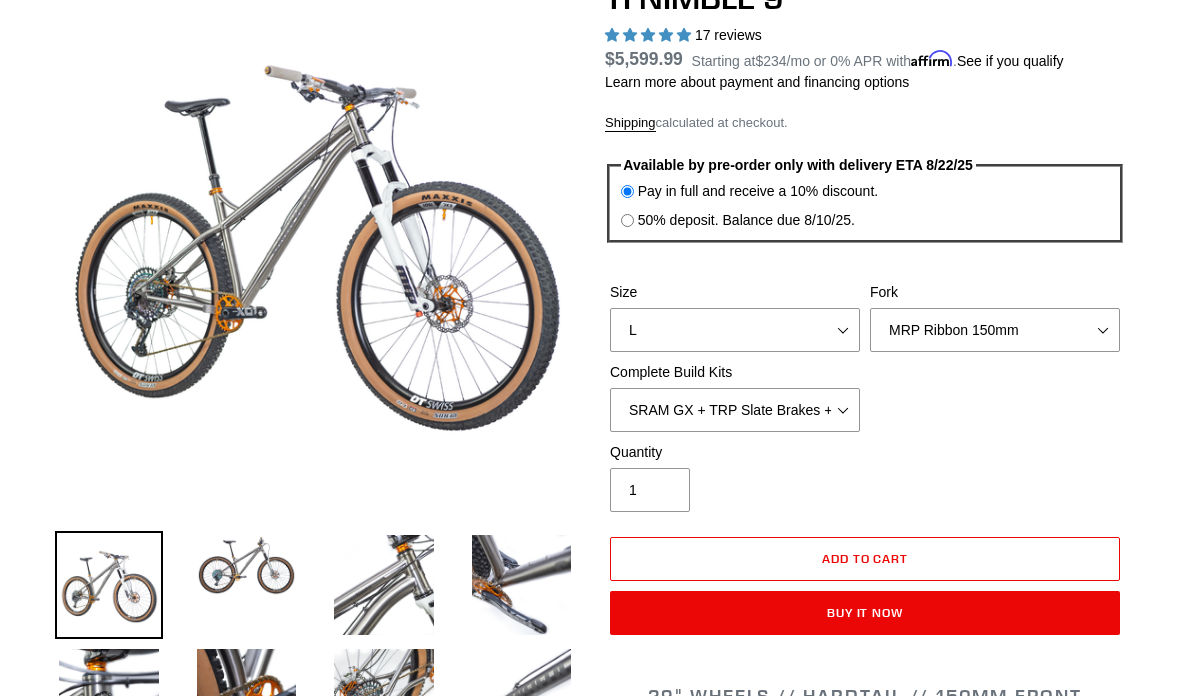 scroll, scrollTop: 266, scrollLeft: 0, axis: vertical 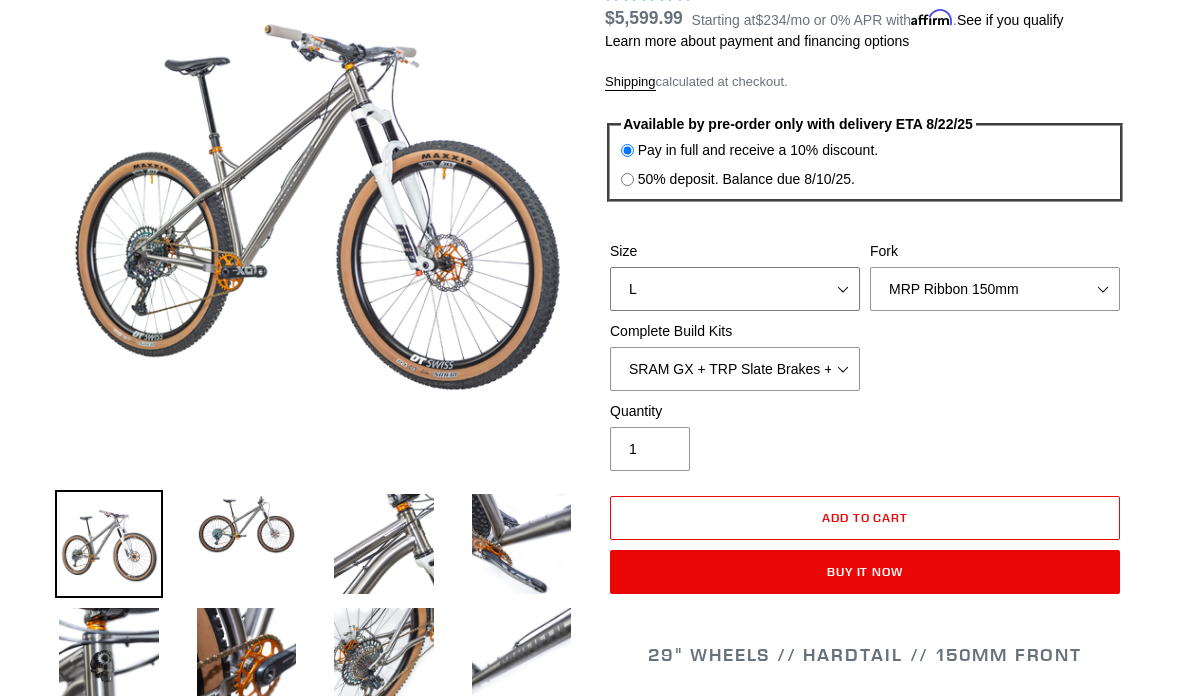 click on "S
M
L
XL / XXL (Specify at checkout)" at bounding box center (735, 289) 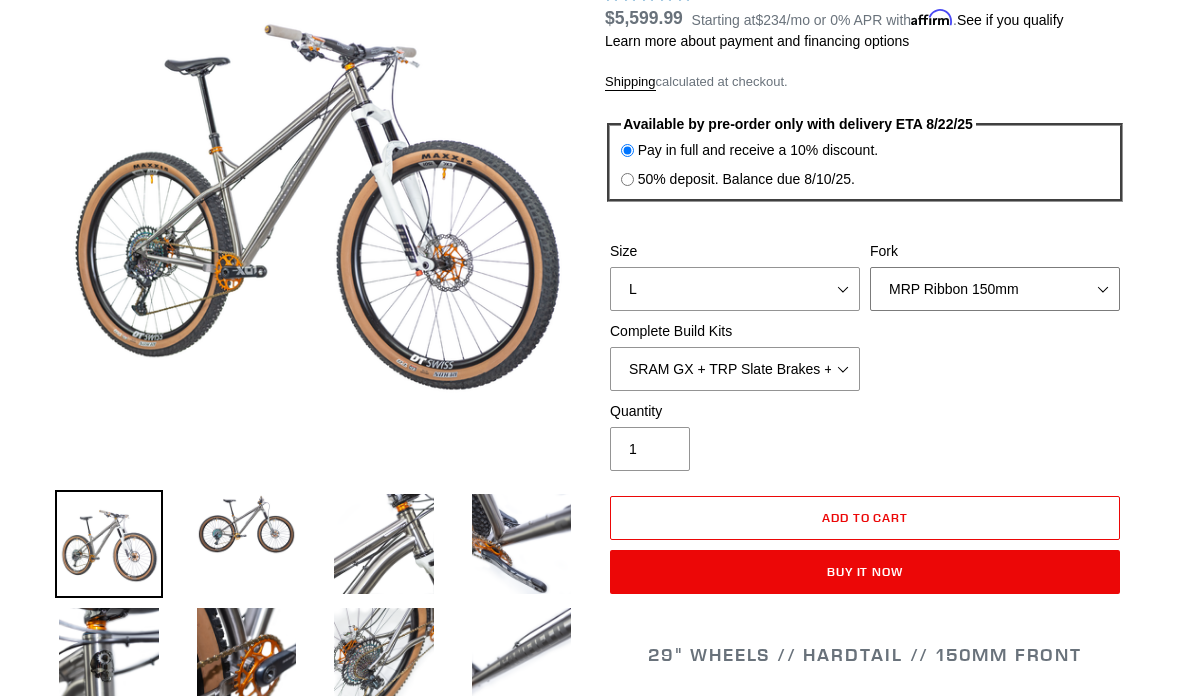 click on "MRP Ribbon 150mm
RockShox Lyrik 150mm
Fox Factory 36 150mm
Cane Creek Helm 150mm
Fork - None" at bounding box center (995, 289) 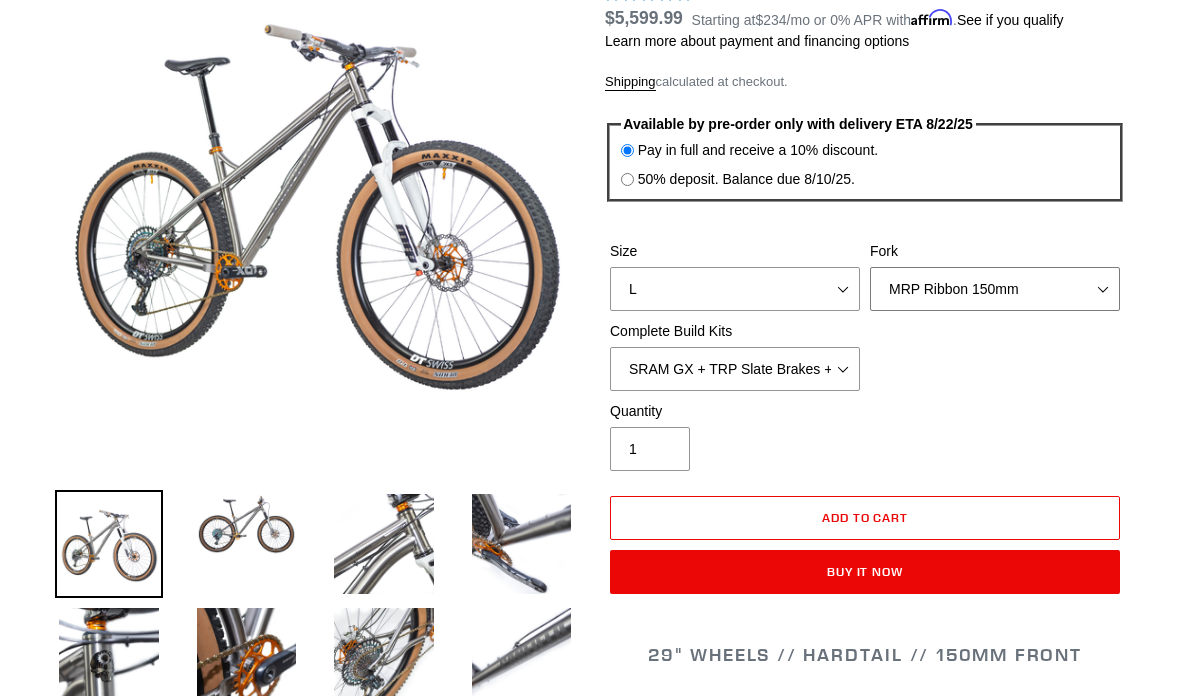 select on "RockShox Lyrik 150mm" 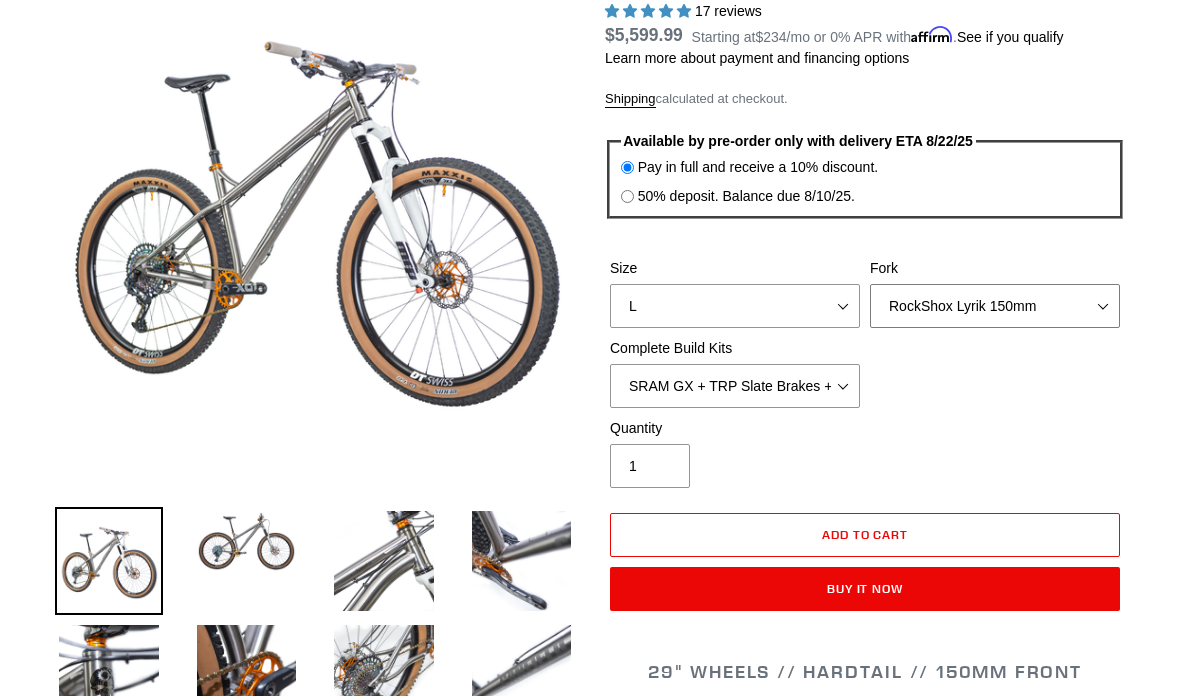 scroll, scrollTop: 249, scrollLeft: 0, axis: vertical 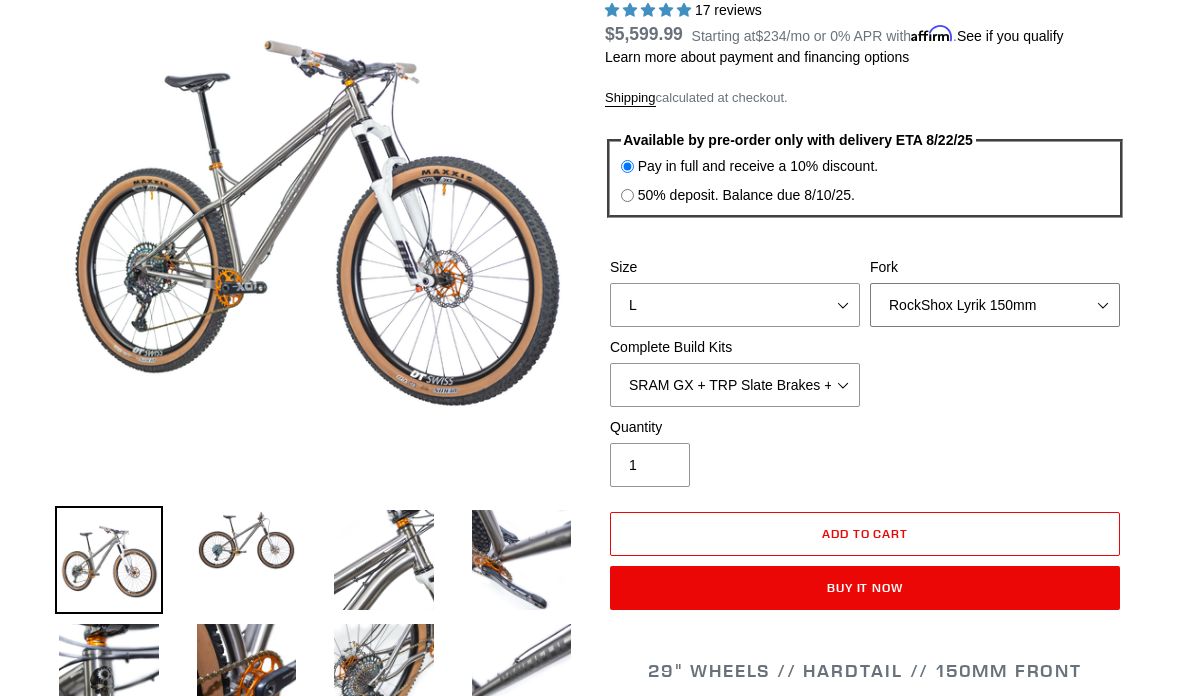 click on "MRP Ribbon 150mm
RockShox Lyrik 150mm
Fox Factory 36 150mm
Cane Creek Helm 150mm
Fork - None" at bounding box center [995, 306] 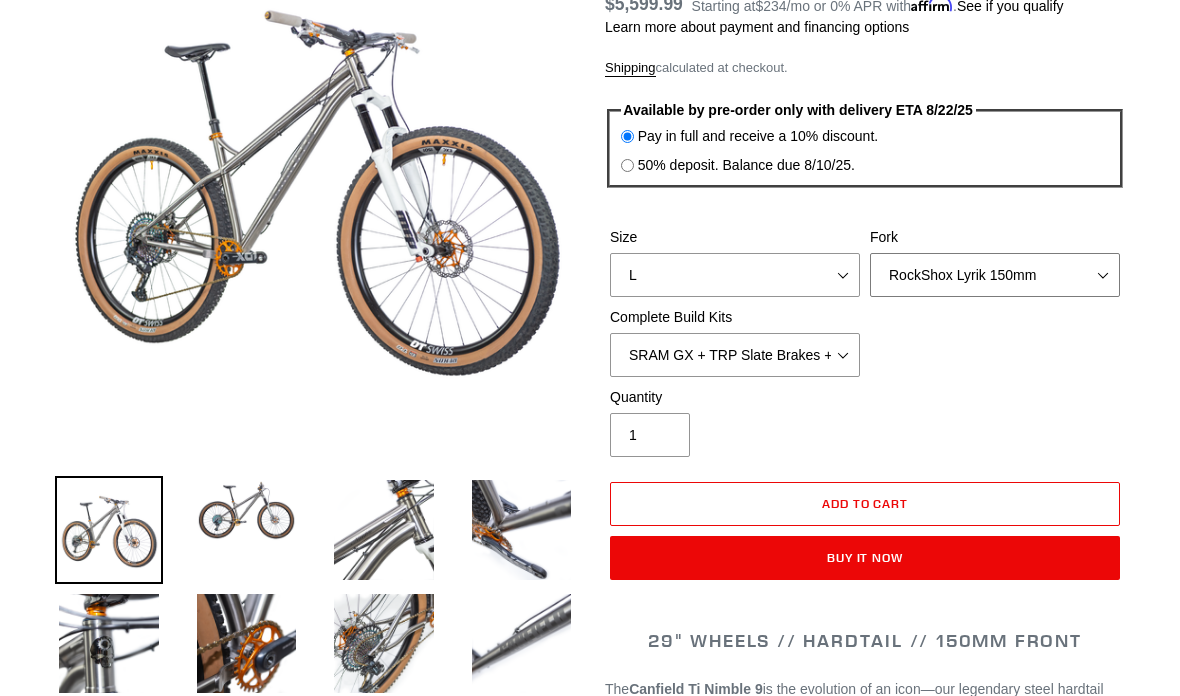 scroll, scrollTop: 320, scrollLeft: 0, axis: vertical 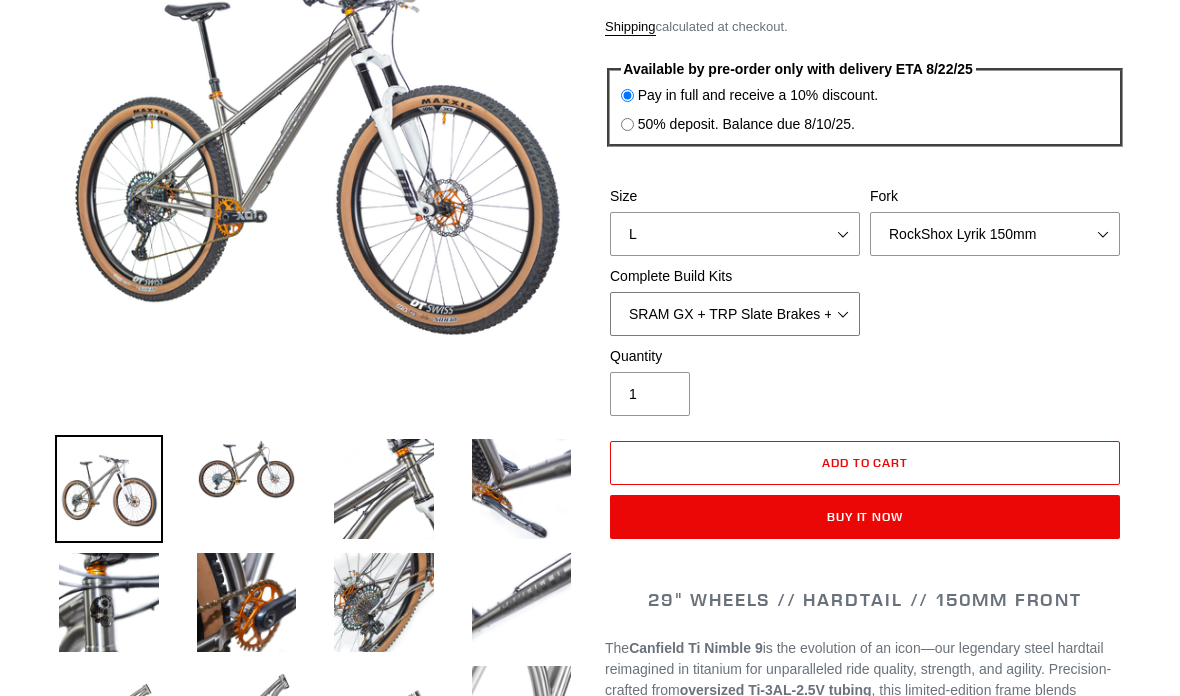 click on "SRAM GX + TRP Slate Brakes + Rotors + e13 LG-1 Wheels
SHIMANO XT + SHIMANO brakes + Rotors + e13 LG-1 Wheels
SRAM XO + Guide Brakes + Rotors + Atomik AL Wheels
SHIMANO XTR + HOPE Brakes + DT Swiss Carbon Wheels
Complete Build Kit - None (Contact us for Custom Builds)" at bounding box center [735, 315] 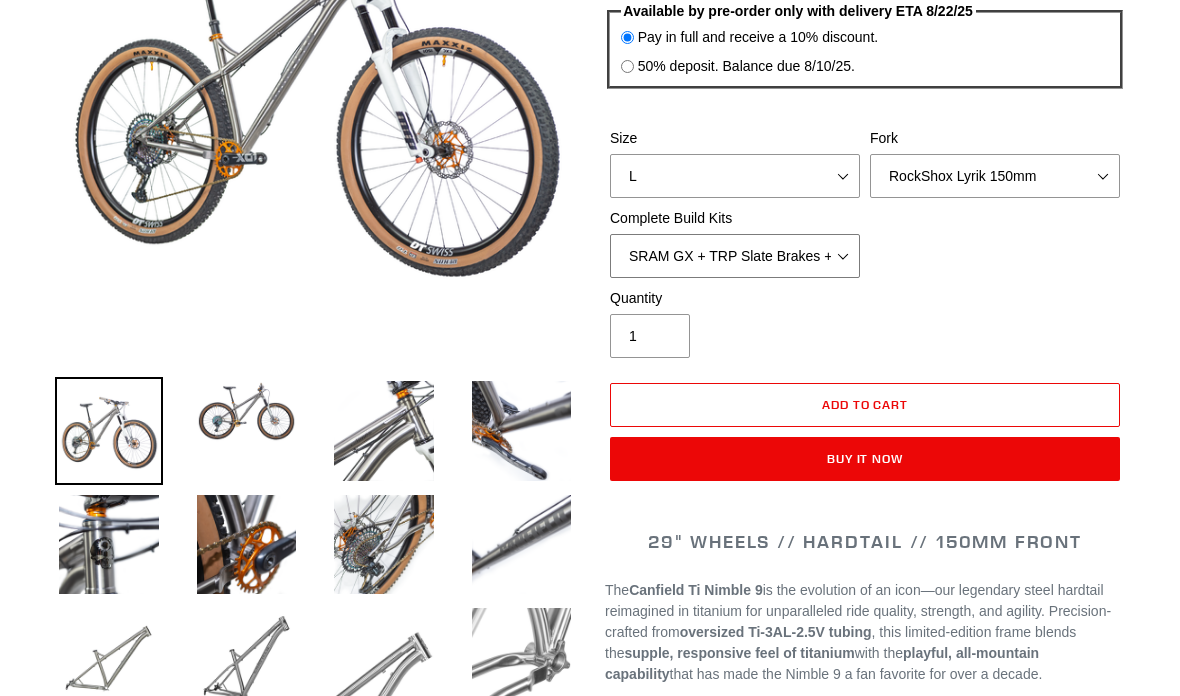 scroll, scrollTop: 370, scrollLeft: 0, axis: vertical 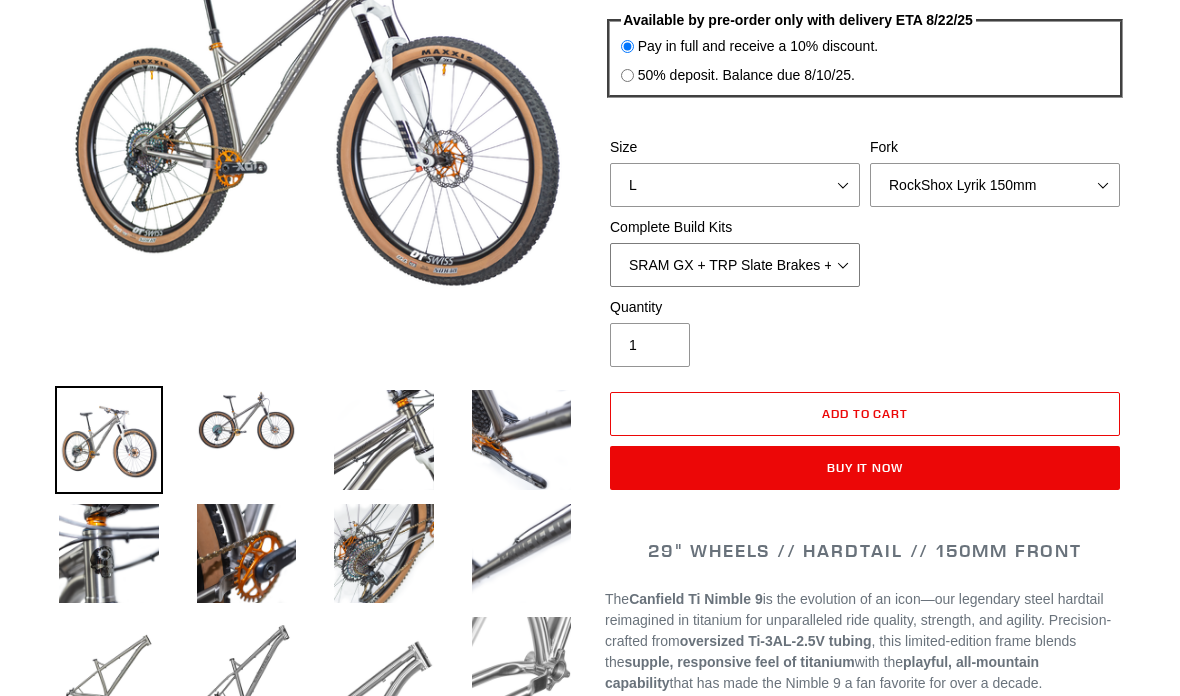 click on "SRAM GX + TRP Slate Brakes + Rotors + e13 LG-1 Wheels
SHIMANO XT + SHIMANO brakes + Rotors + e13 LG-1 Wheels
SRAM XO + Guide Brakes + Rotors + Atomik AL Wheels
SHIMANO XTR + HOPE Brakes + DT Swiss Carbon Wheels
Complete Build Kit - None (Contact us for Custom Builds)" at bounding box center (735, 265) 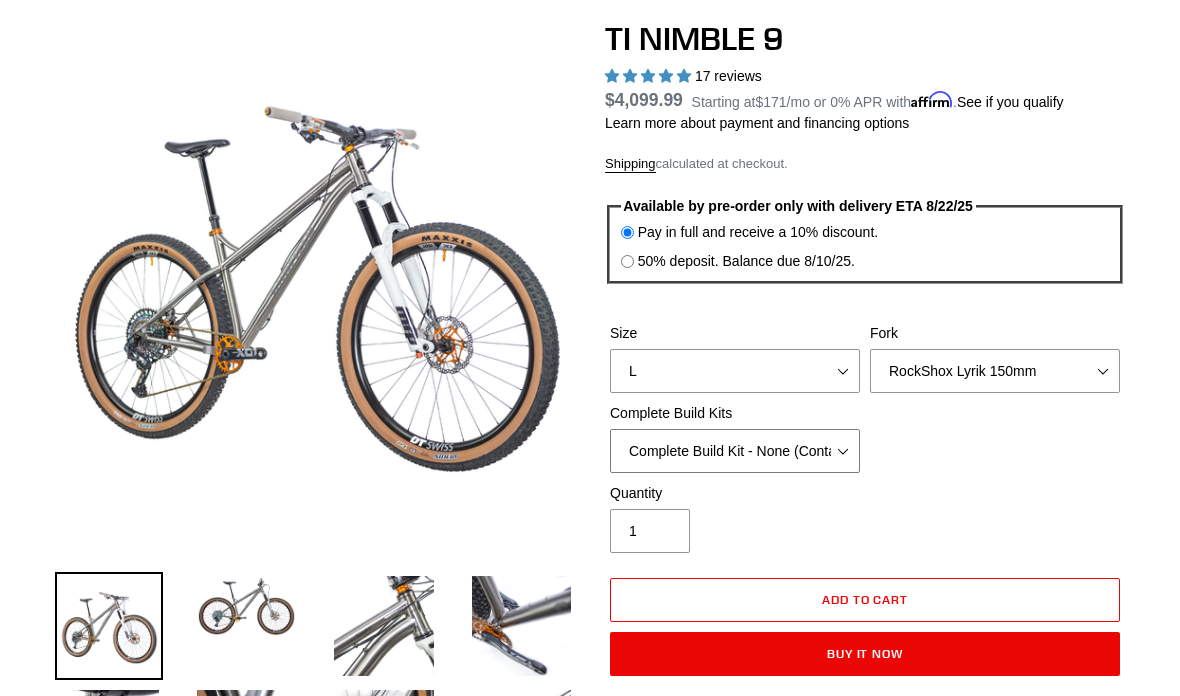scroll, scrollTop: 204, scrollLeft: 0, axis: vertical 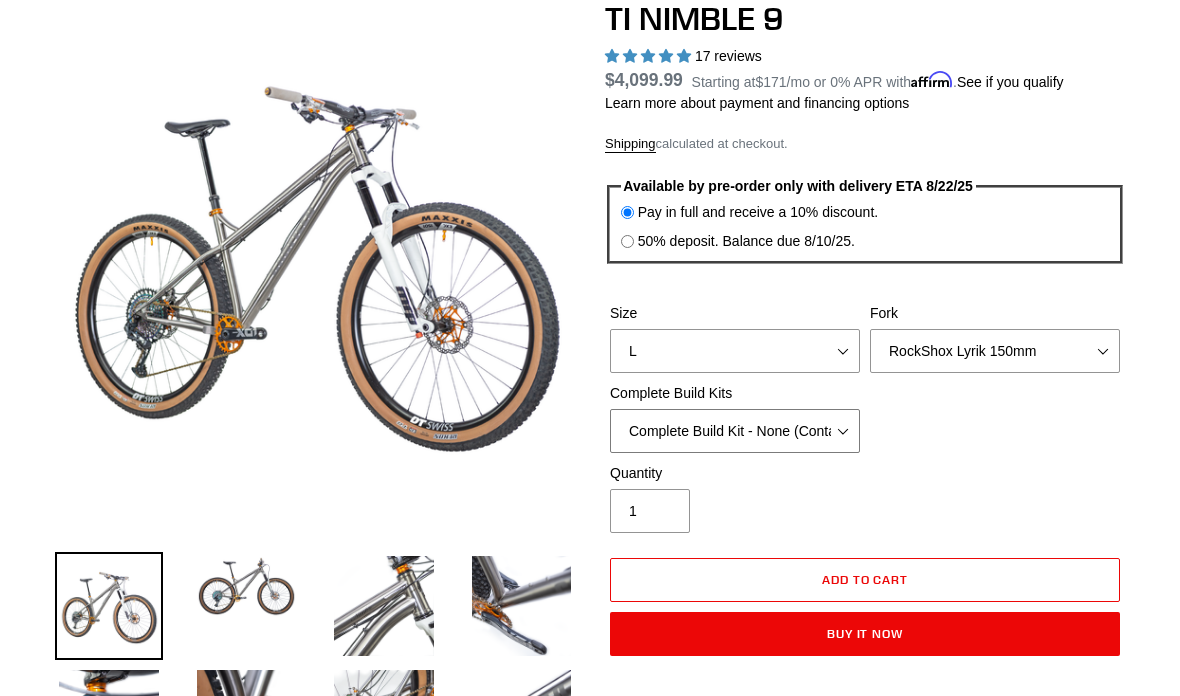 click on "SRAM GX + TRP Slate Brakes + Rotors + e13 LG-1 Wheels
SHIMANO XT + SHIMANO brakes + Rotors + e13 LG-1 Wheels
SRAM XO + Guide Brakes + Rotors + Atomik AL Wheels
SHIMANO XTR + HOPE Brakes + DT Swiss Carbon Wheels
Complete Build Kit - None (Contact us for Custom Builds)" at bounding box center [735, 431] 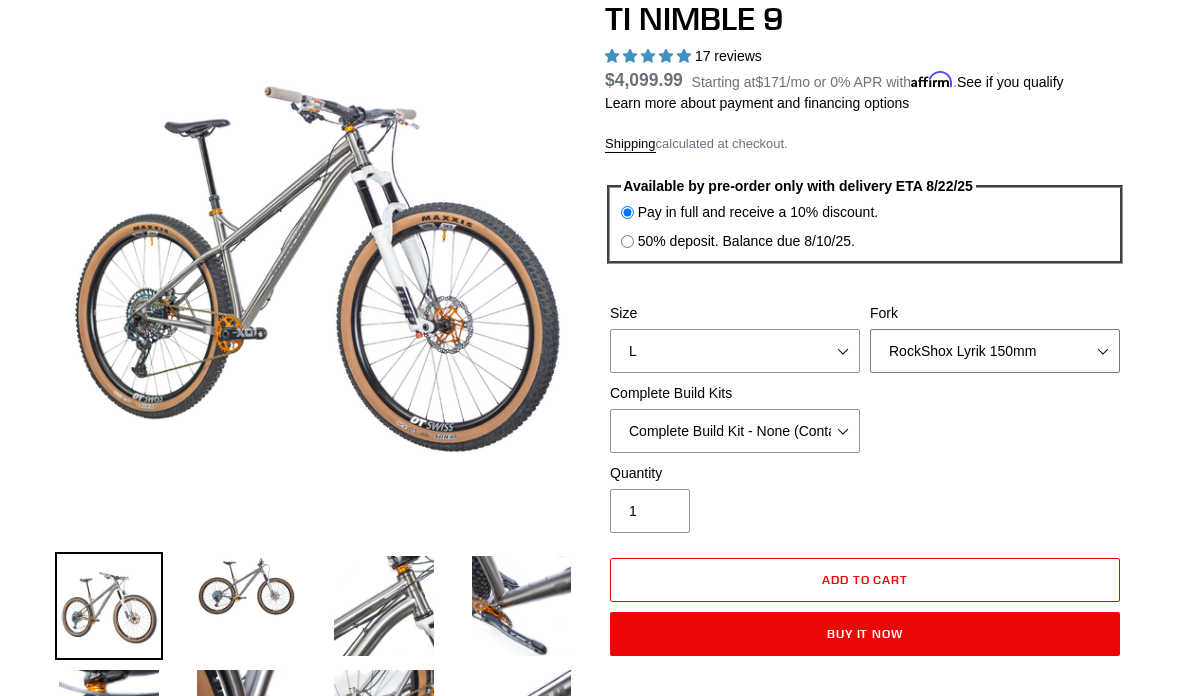 click on "MRP Ribbon 150mm
RockShox Lyrik 150mm
Fox Factory 36 150mm
Cane Creek Helm 150mm
Fork - None" at bounding box center (995, 351) 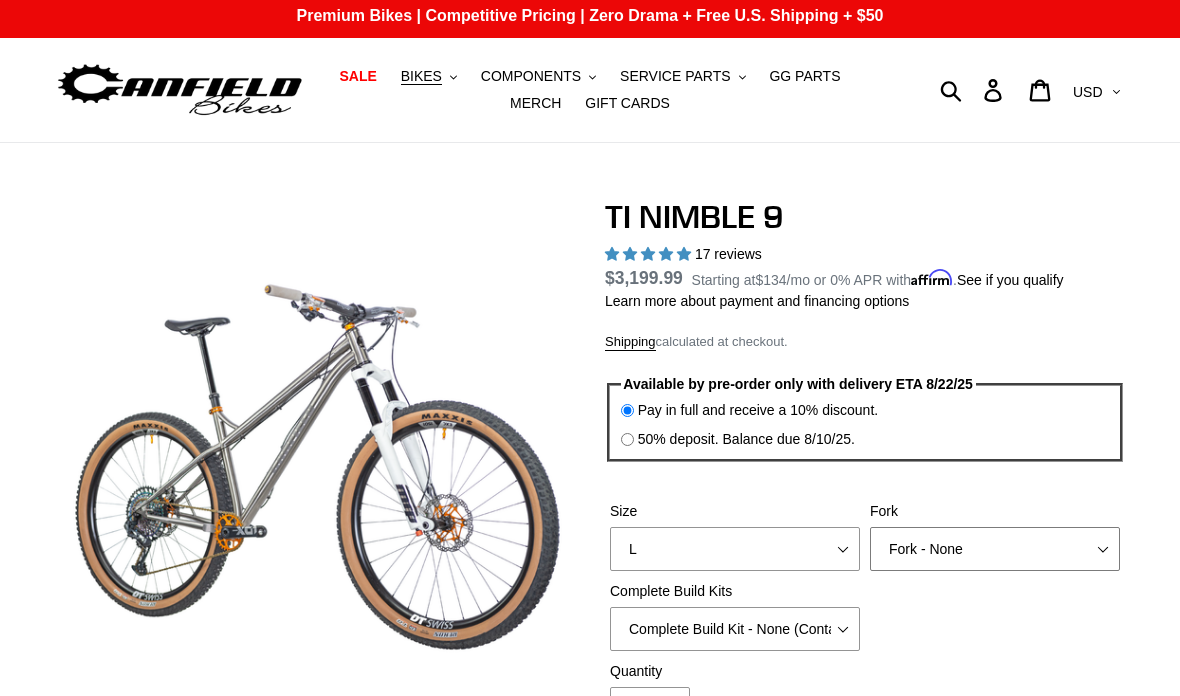 scroll, scrollTop: 0, scrollLeft: 0, axis: both 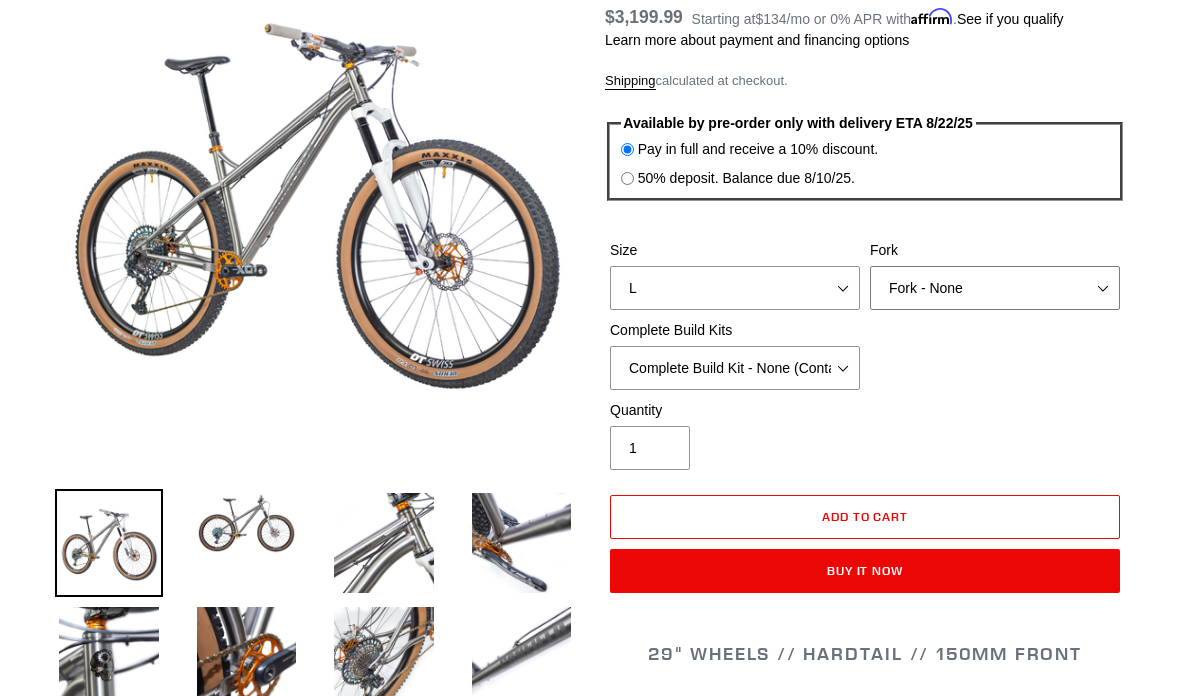 click on "MRP Ribbon 150mm
RockShox Lyrik 150mm
Fox Factory 36 150mm
Cane Creek Helm 150mm
Fork - None" at bounding box center (995, 288) 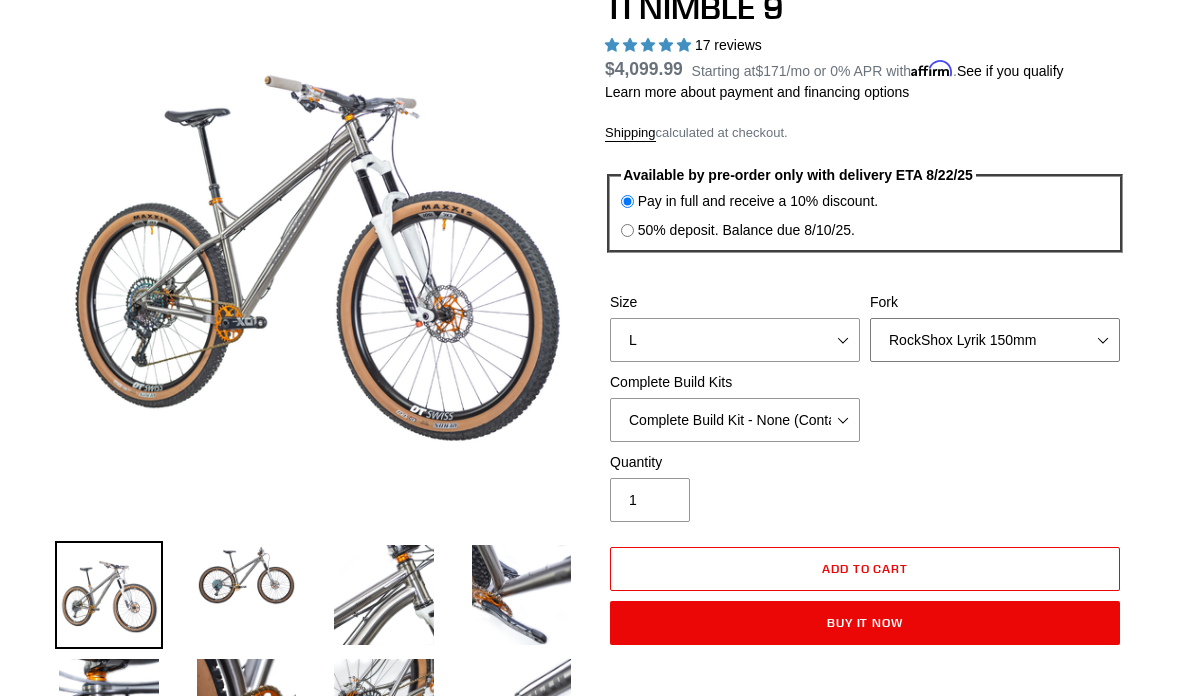 scroll, scrollTop: 214, scrollLeft: 0, axis: vertical 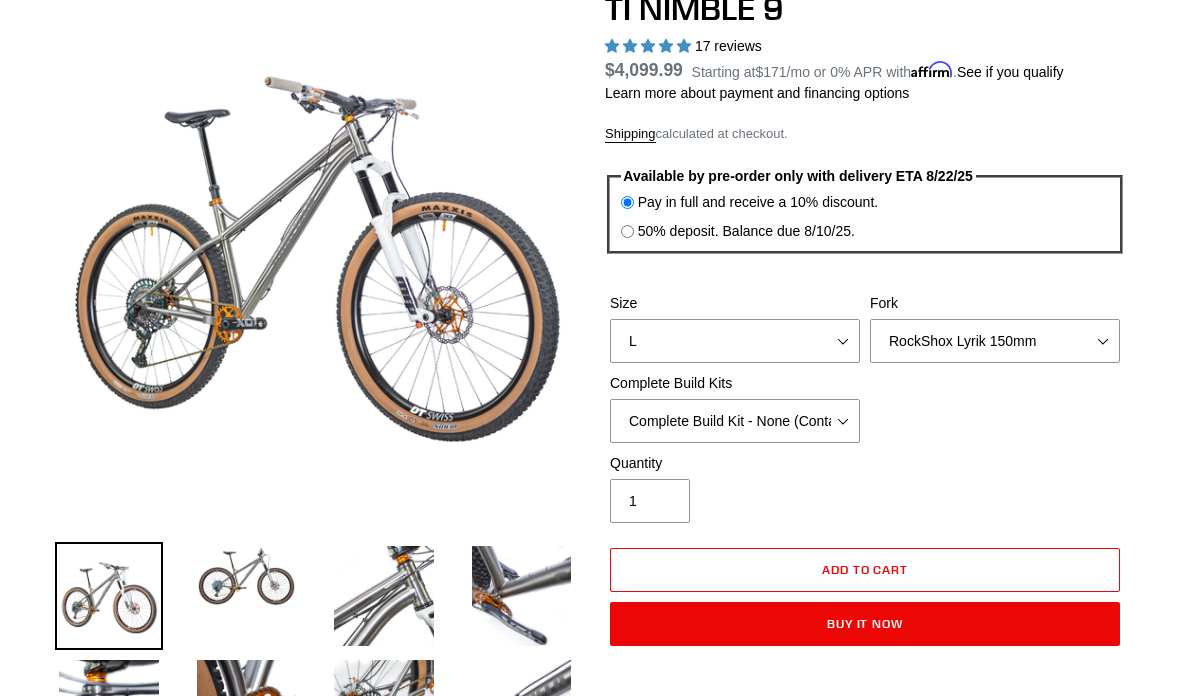 click on "Add to cart" at bounding box center [865, 570] 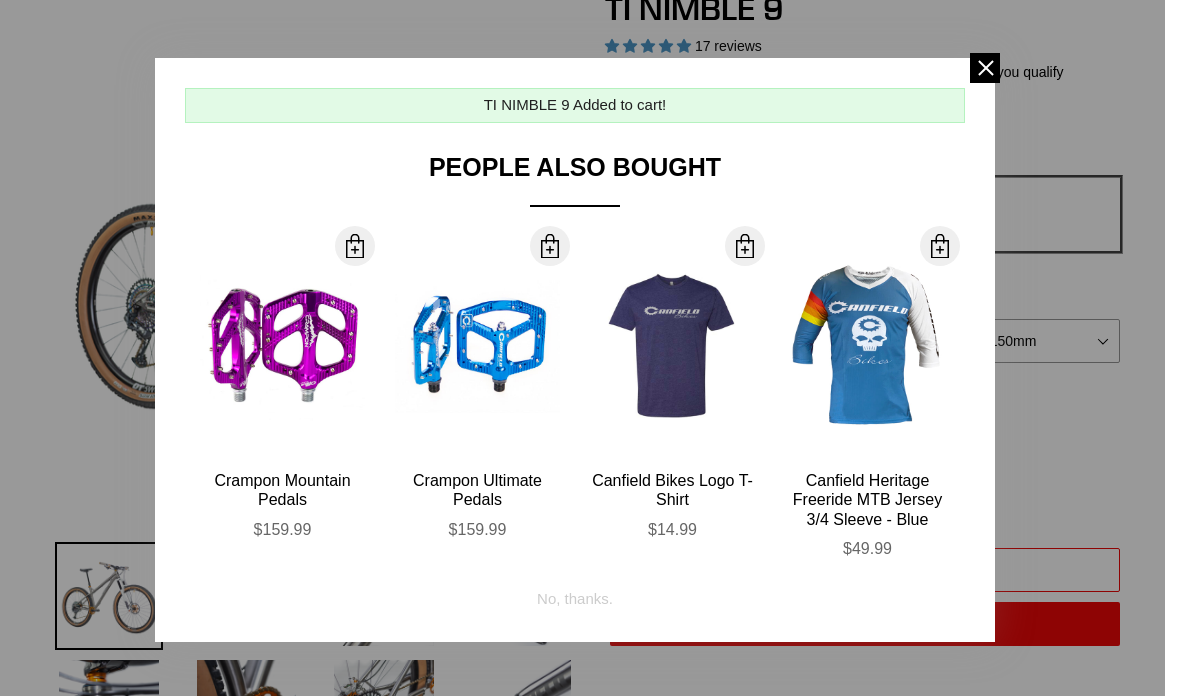 click at bounding box center [985, 68] 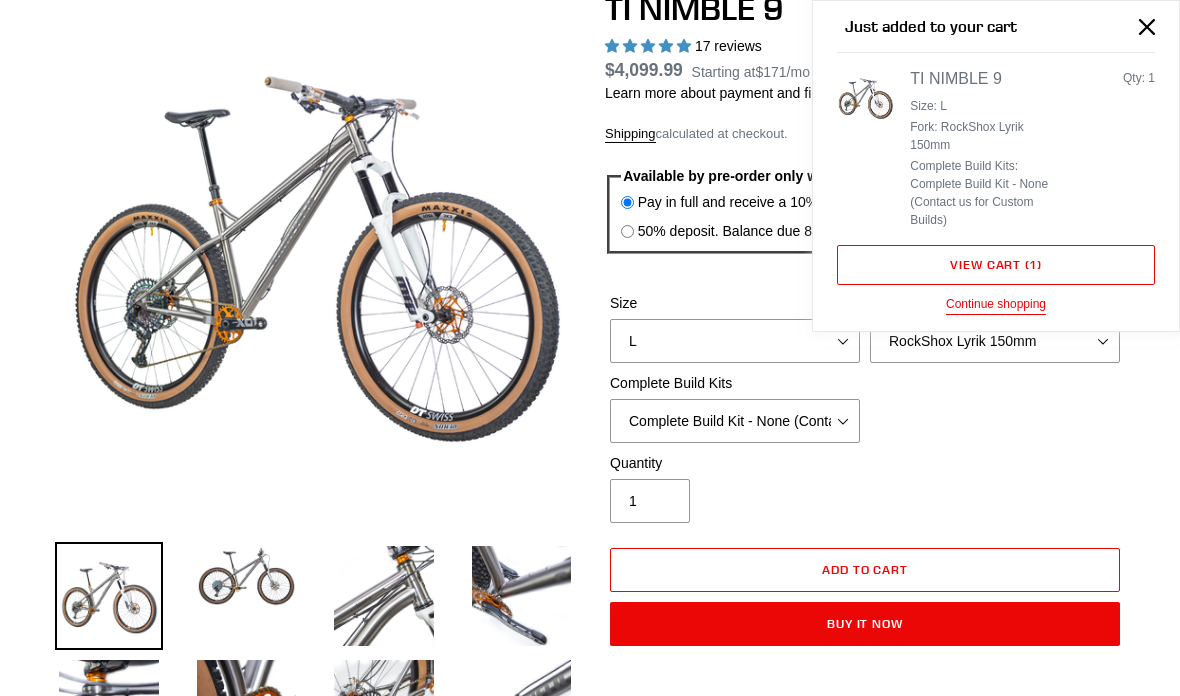 click on "Continue shopping" at bounding box center [996, 305] 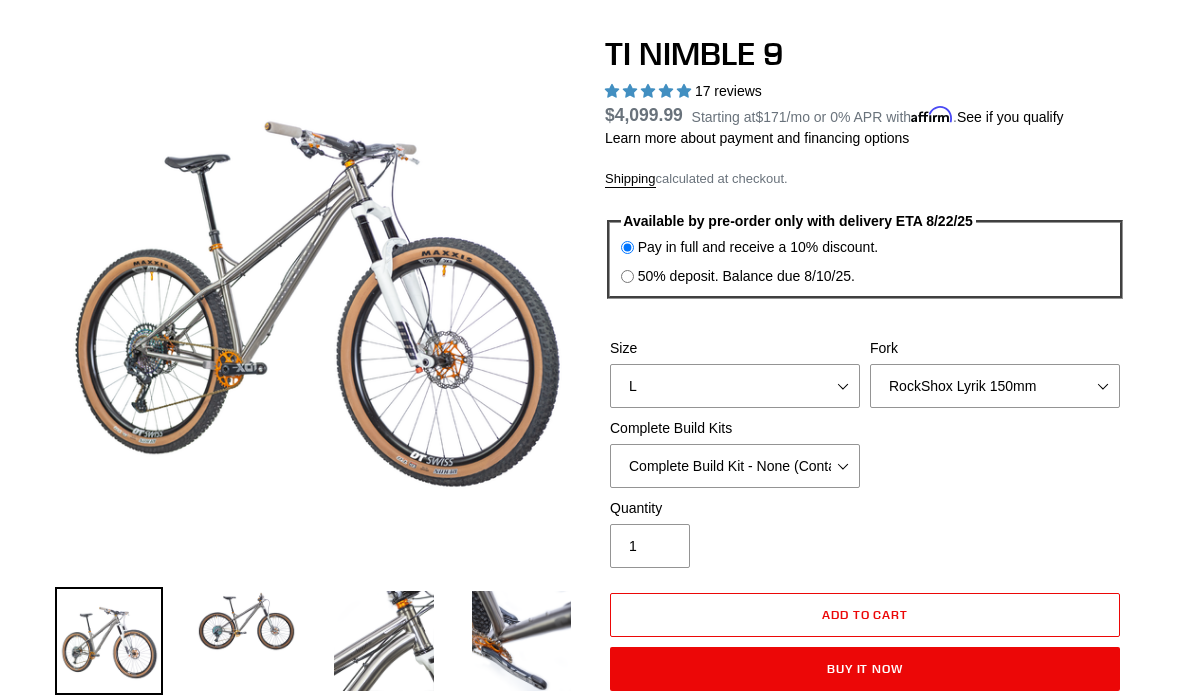 scroll, scrollTop: 0, scrollLeft: 0, axis: both 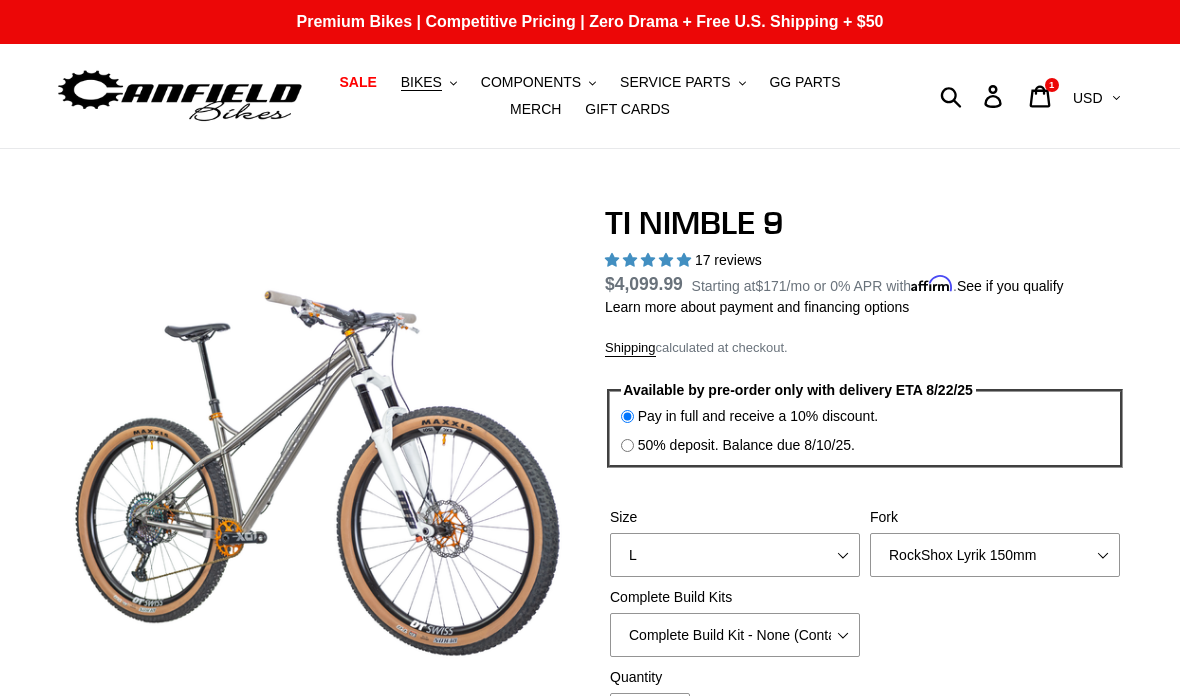 click on "COMPONENTS" at bounding box center (531, 82) 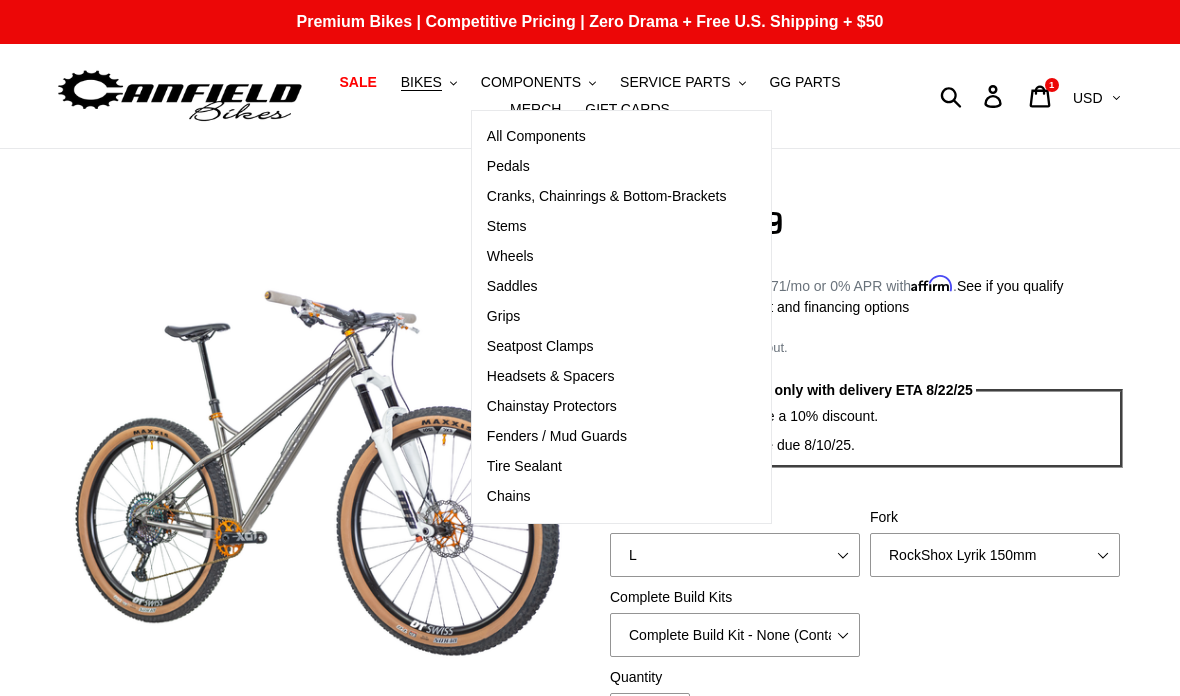 click on "Cranks, Chainrings & Bottom-Brackets" at bounding box center (607, 197) 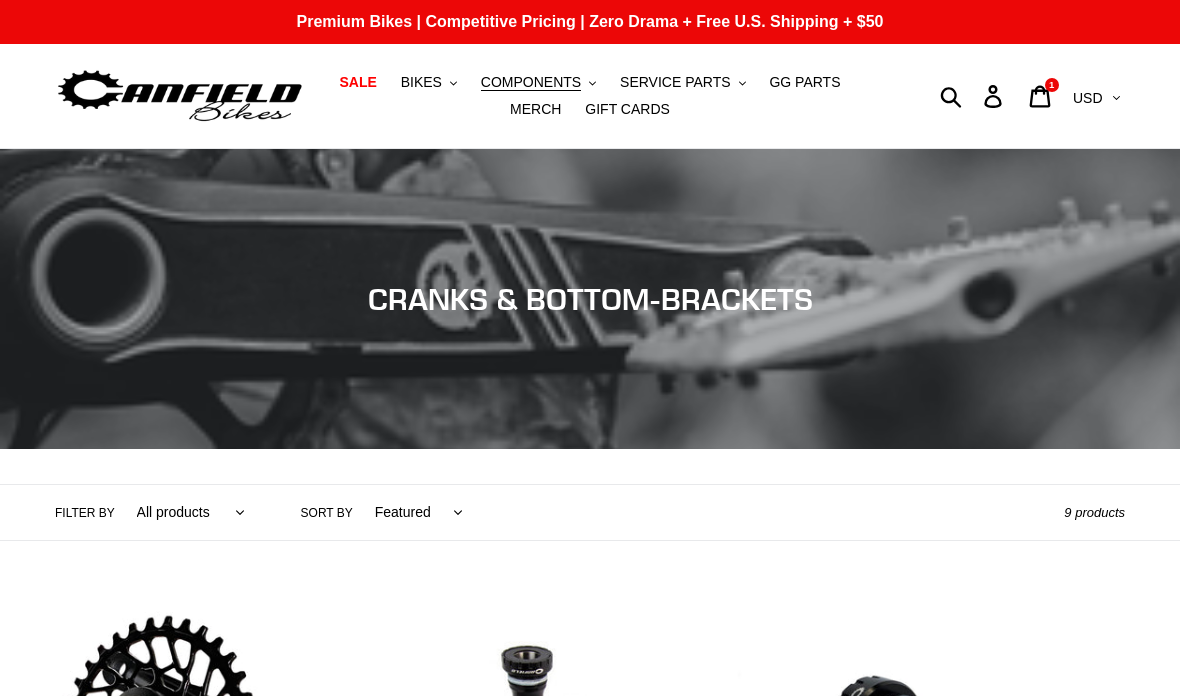 scroll, scrollTop: 0, scrollLeft: 0, axis: both 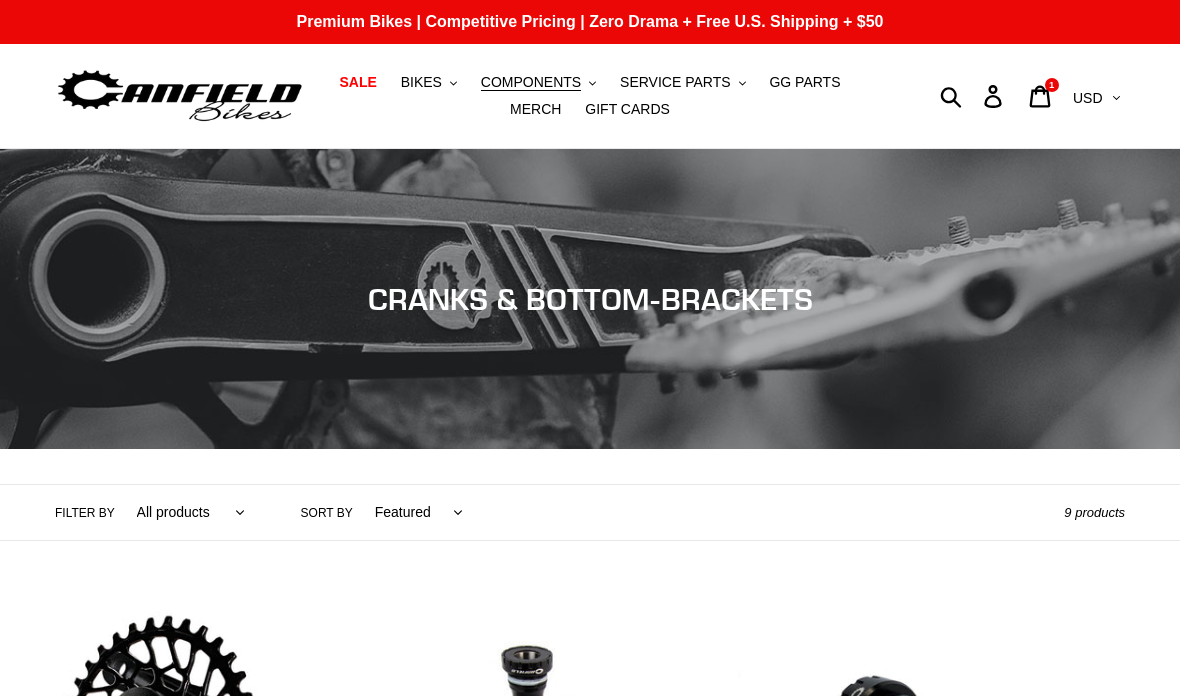 click on "MERCH" at bounding box center (535, 109) 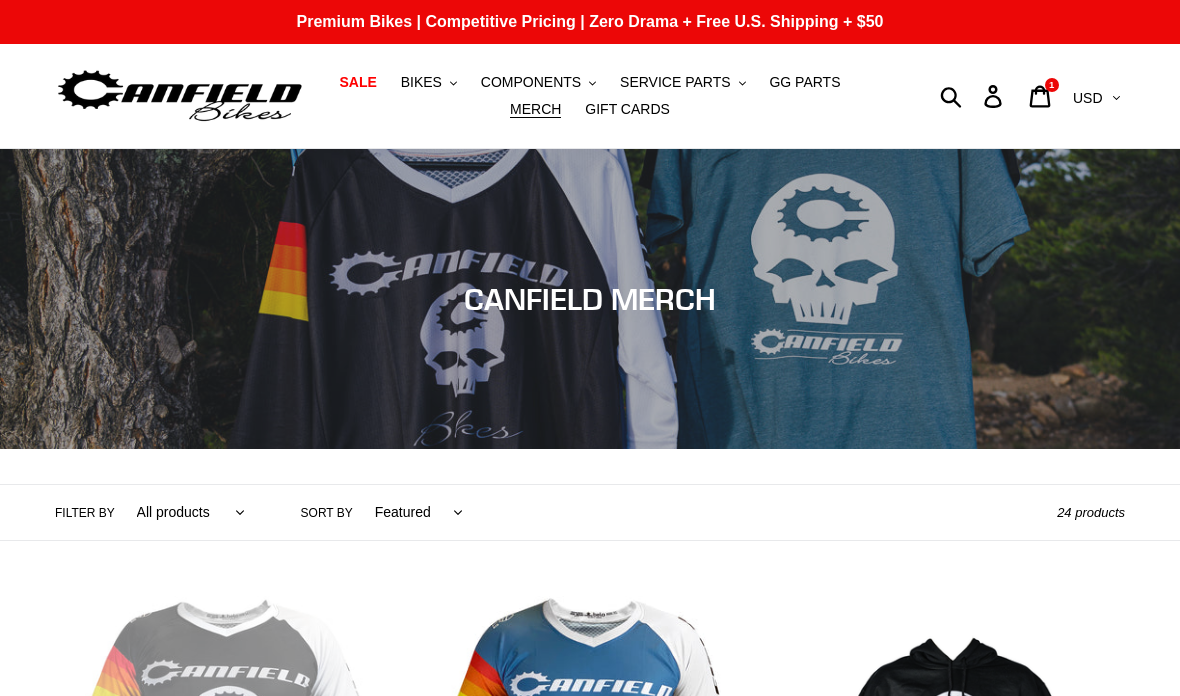 scroll, scrollTop: 0, scrollLeft: 0, axis: both 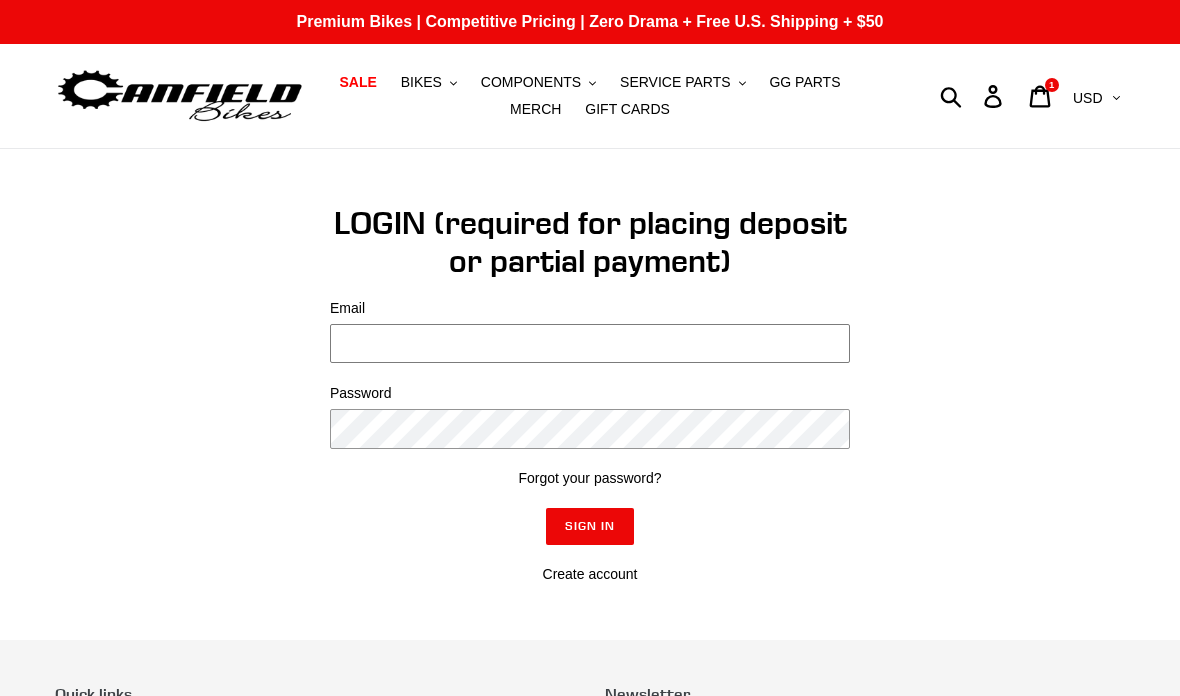 click on "Email" at bounding box center [590, 343] 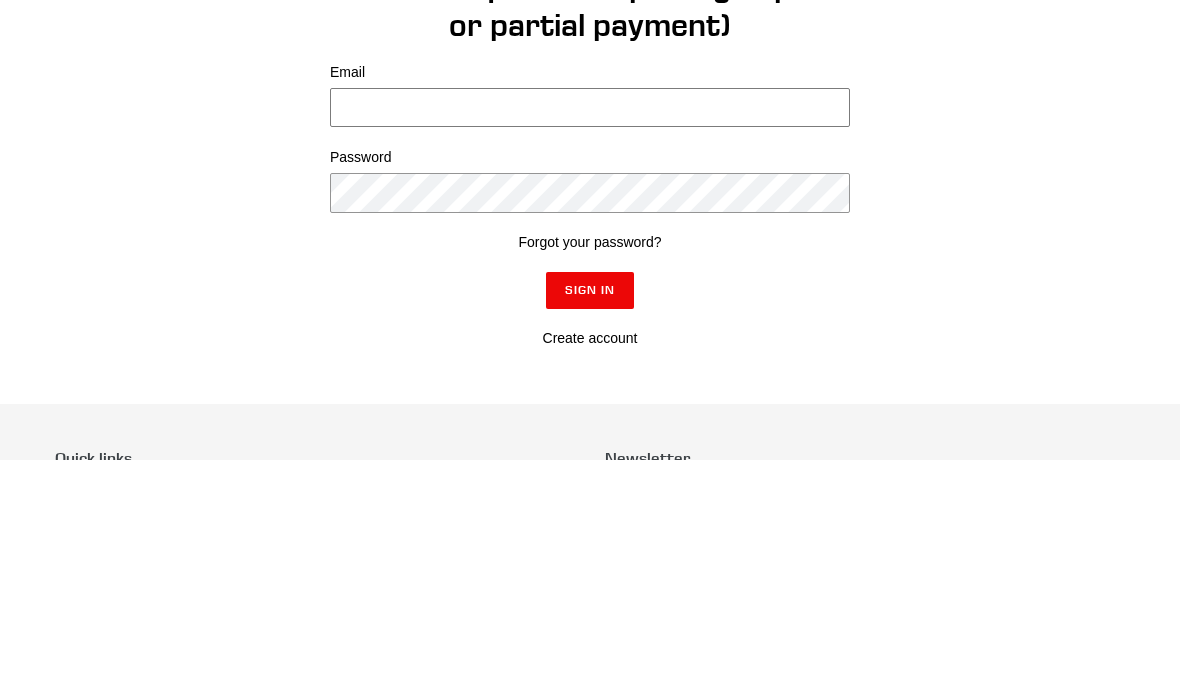 click on "Email" at bounding box center (590, 343) 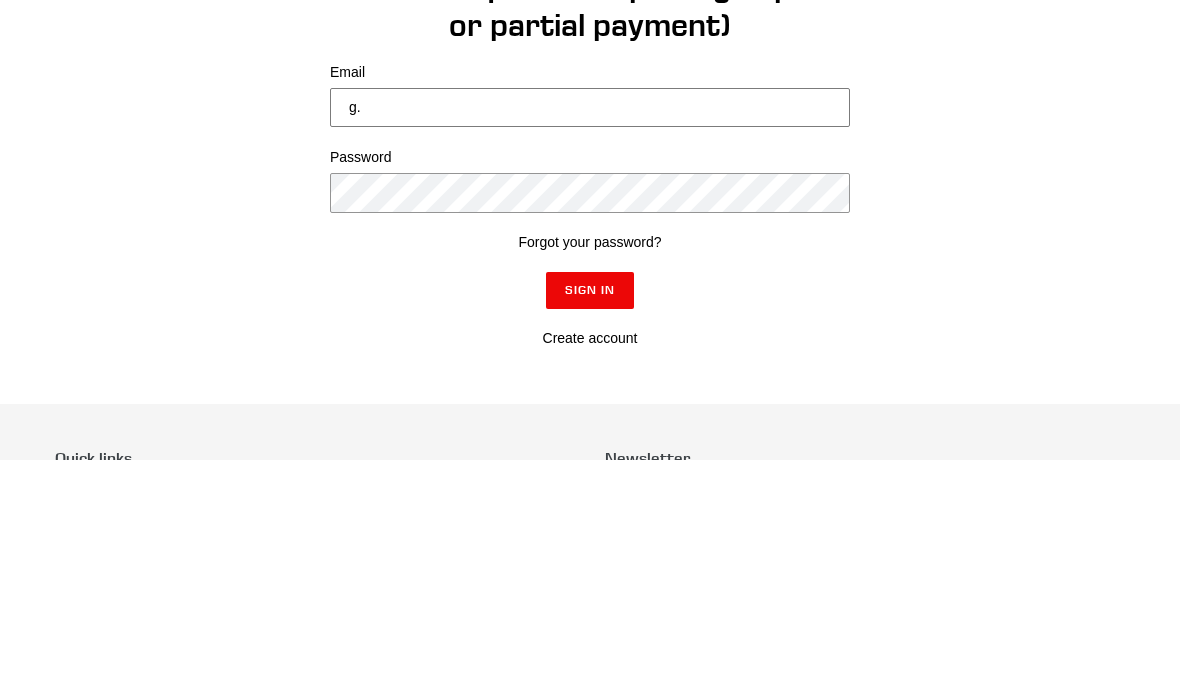 type on "[NAME]@[DOMAIN]" 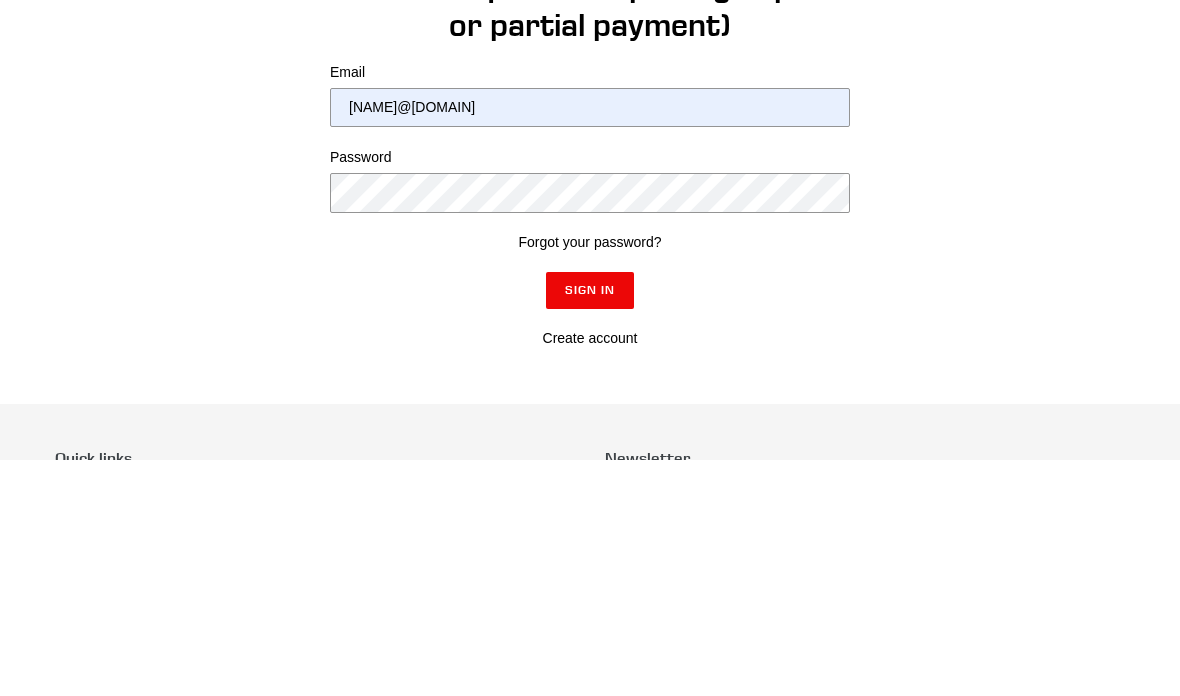 scroll, scrollTop: 236, scrollLeft: 0, axis: vertical 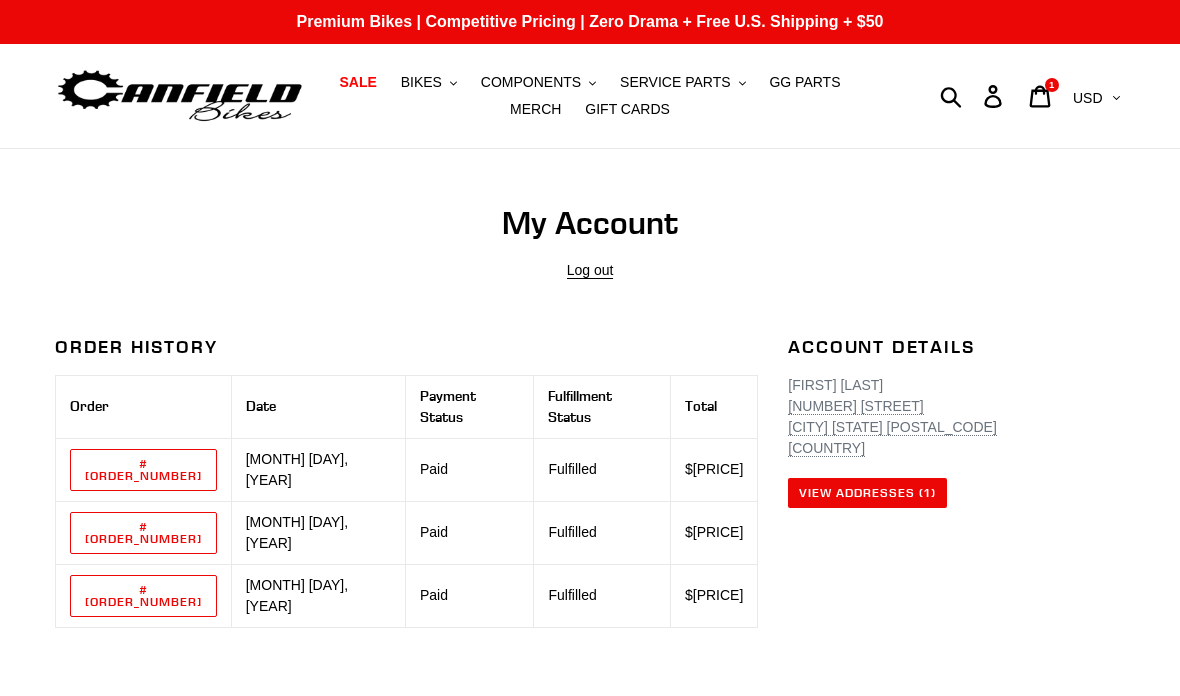 click on "#[ORDER_NUMBER]" at bounding box center (143, 470) 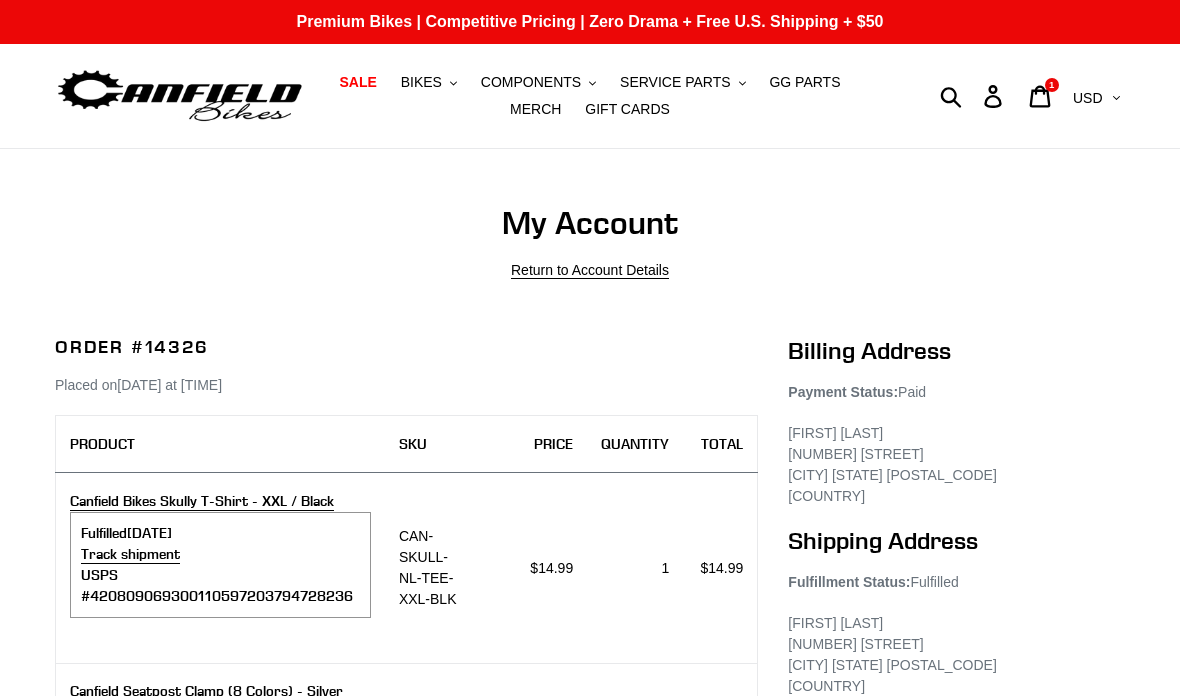 scroll, scrollTop: 0, scrollLeft: 0, axis: both 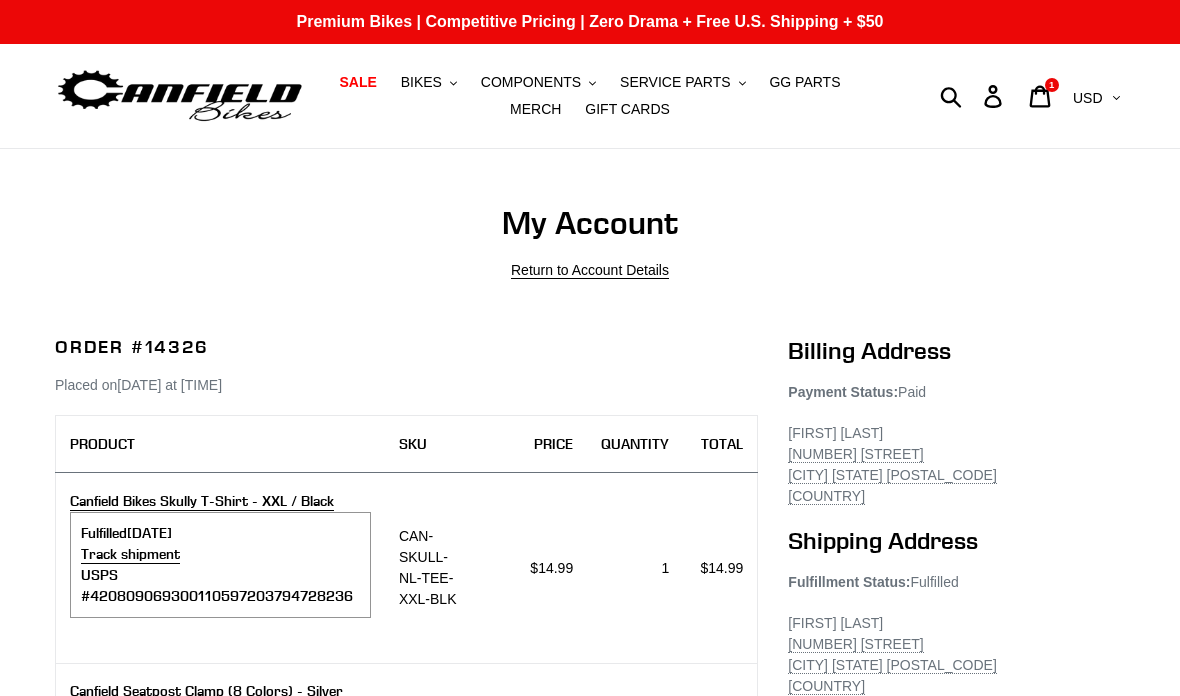 click 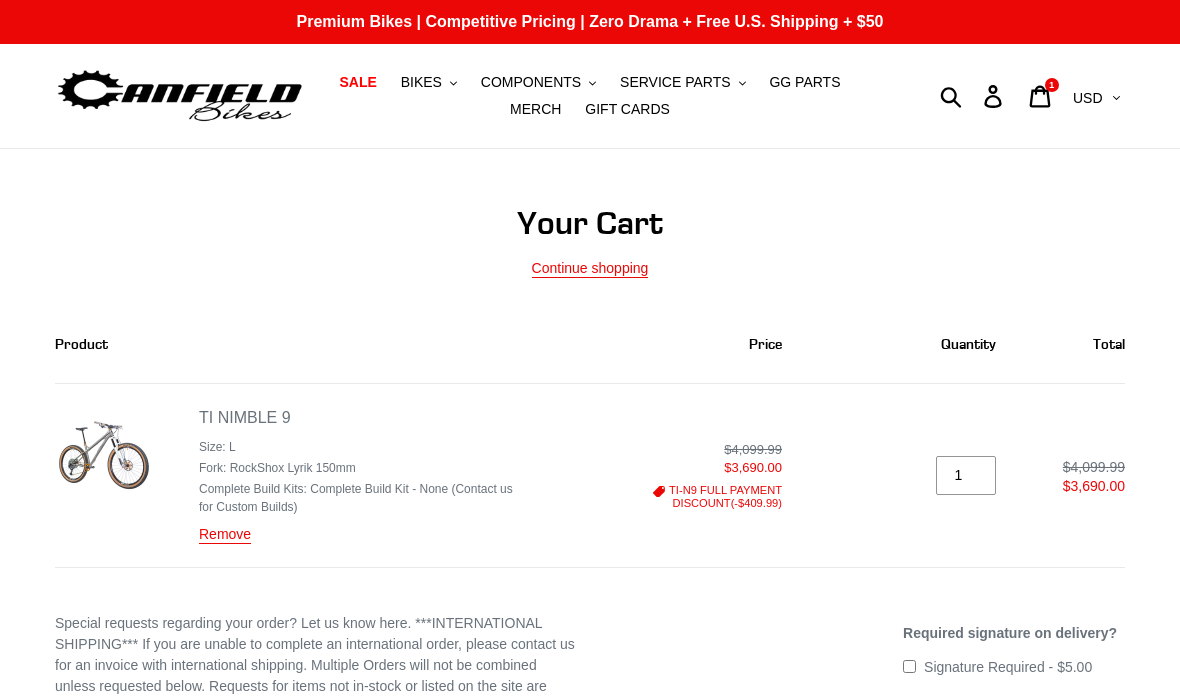 scroll, scrollTop: 0, scrollLeft: 0, axis: both 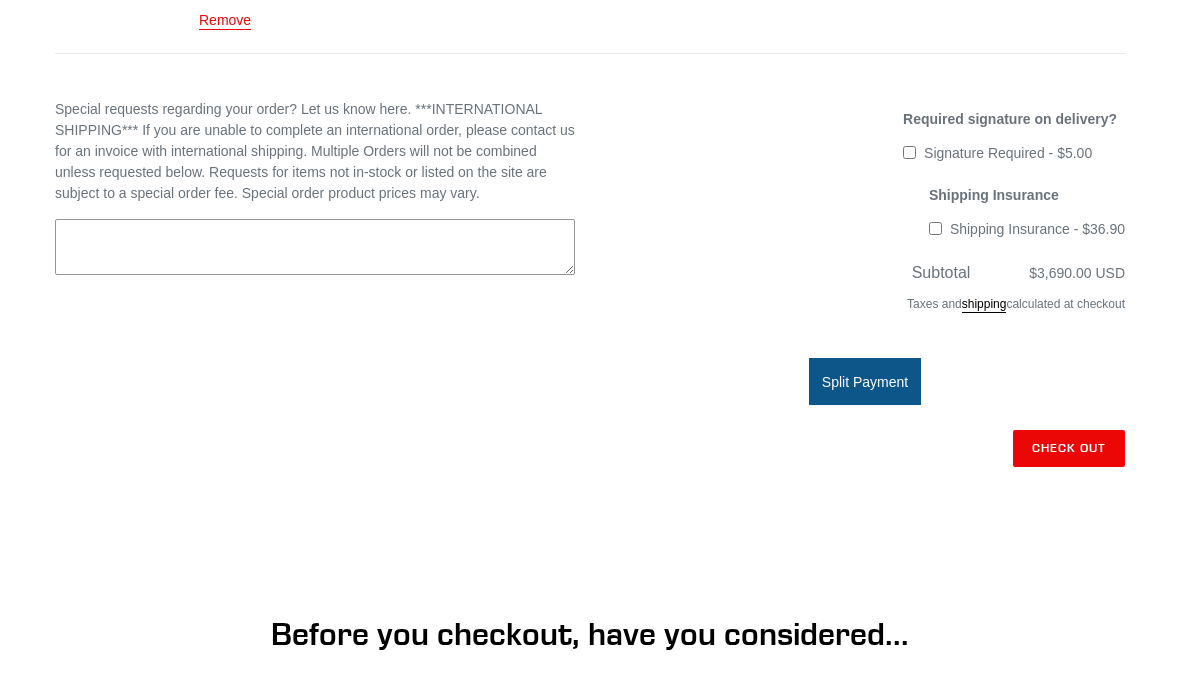click on "Check out" at bounding box center (1069, 448) 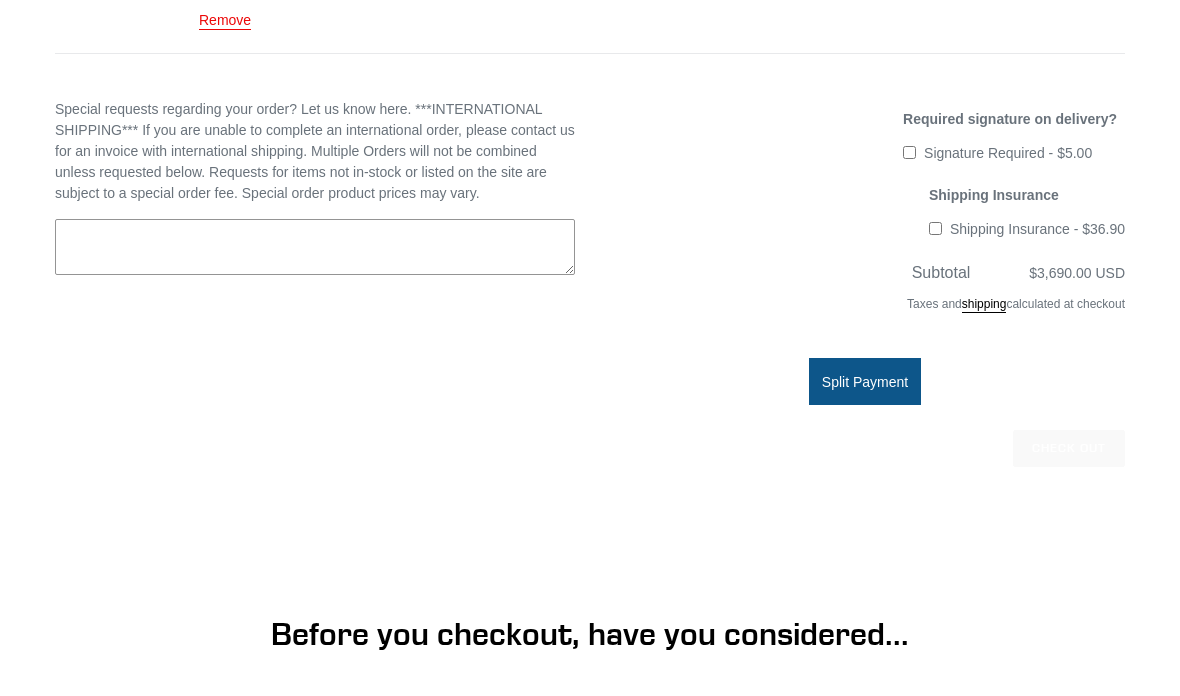 scroll, scrollTop: 594, scrollLeft: 0, axis: vertical 